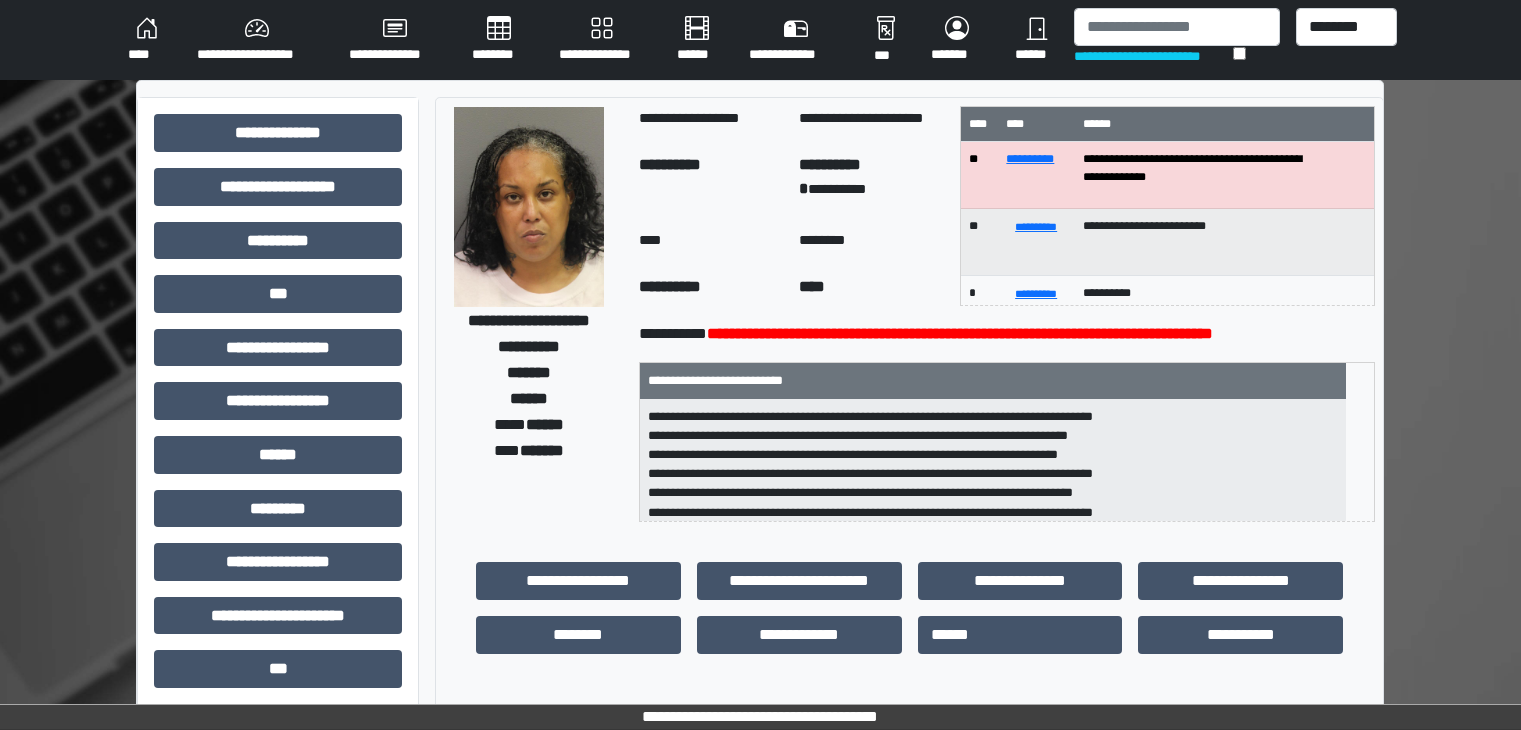 scroll, scrollTop: 0, scrollLeft: 0, axis: both 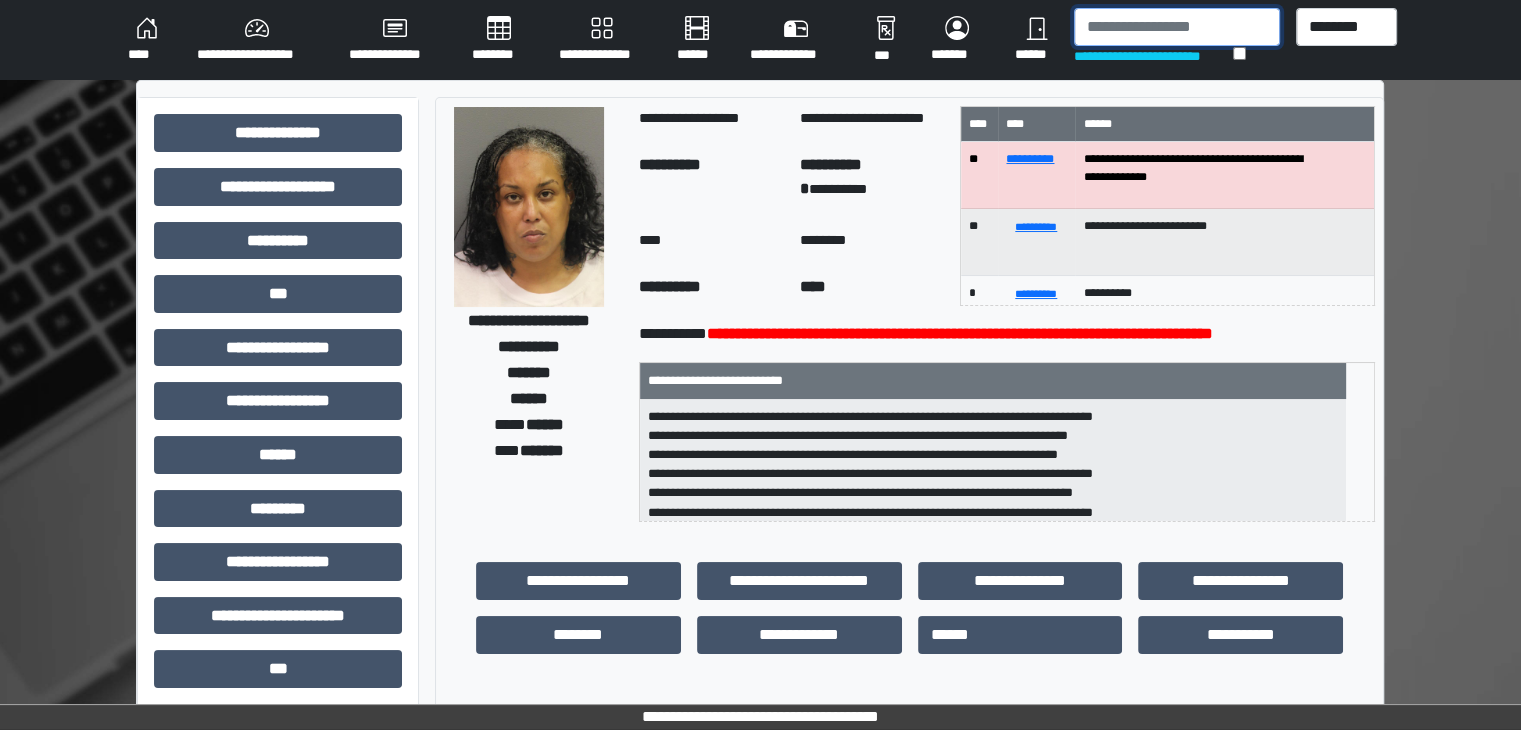 click at bounding box center [1177, 27] 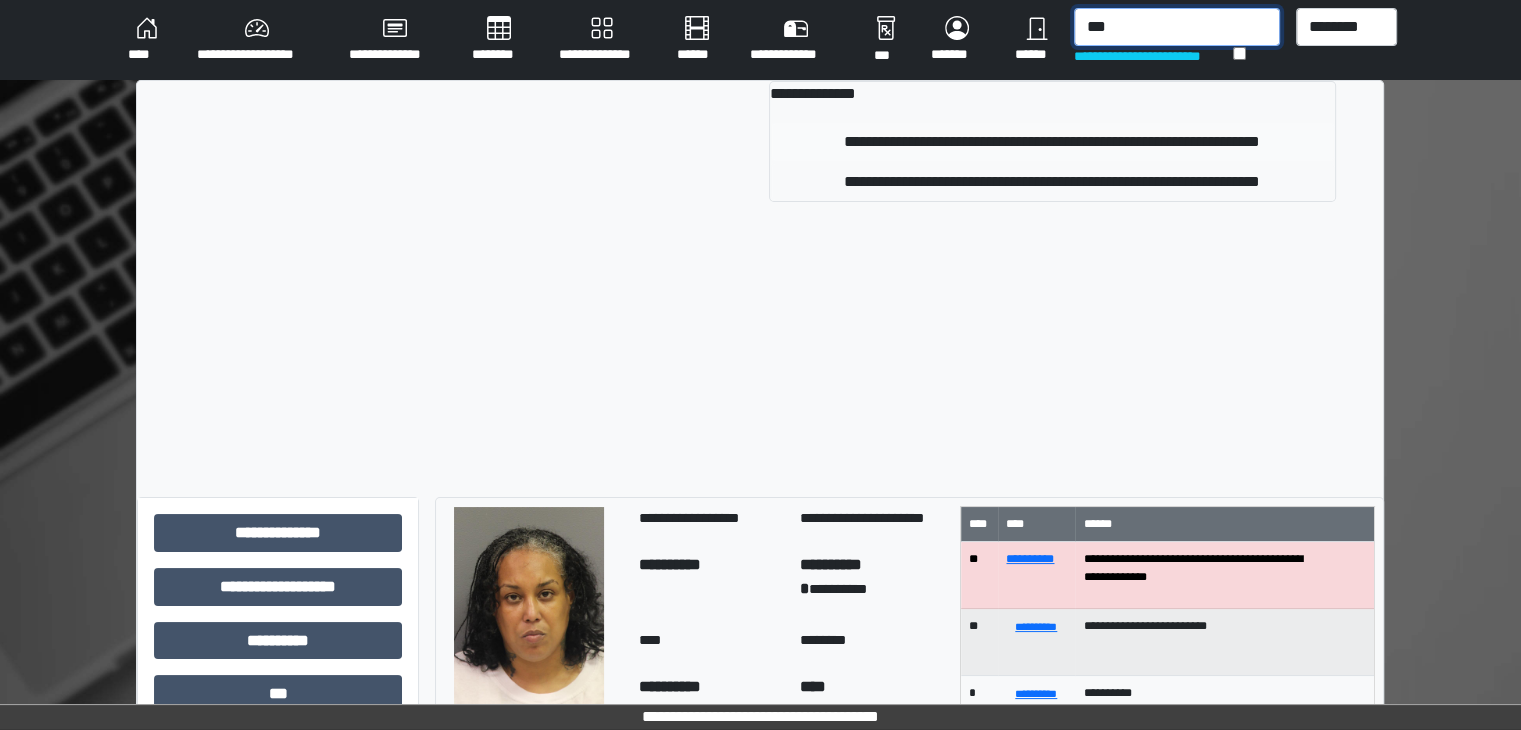 type on "***" 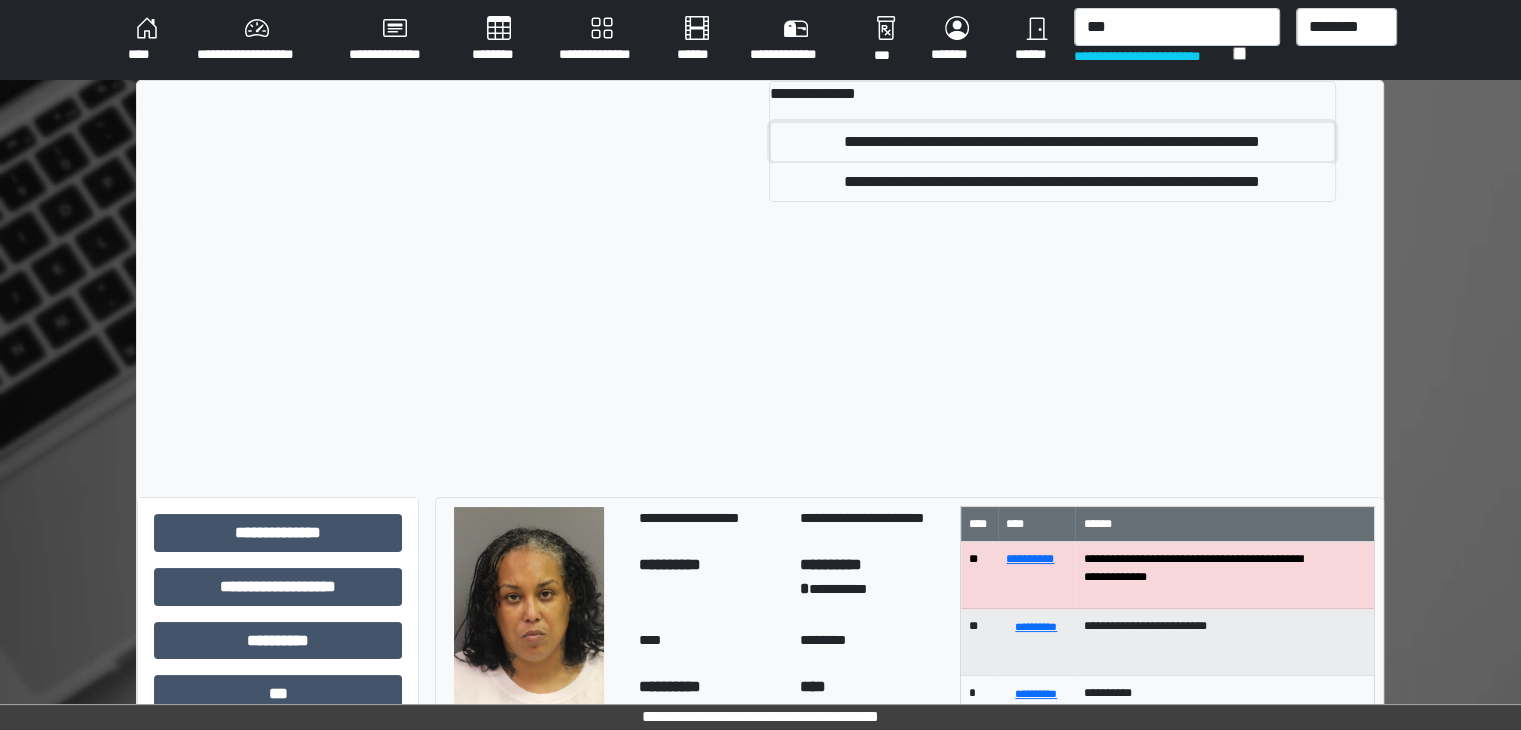 click on "**********" at bounding box center [1052, 142] 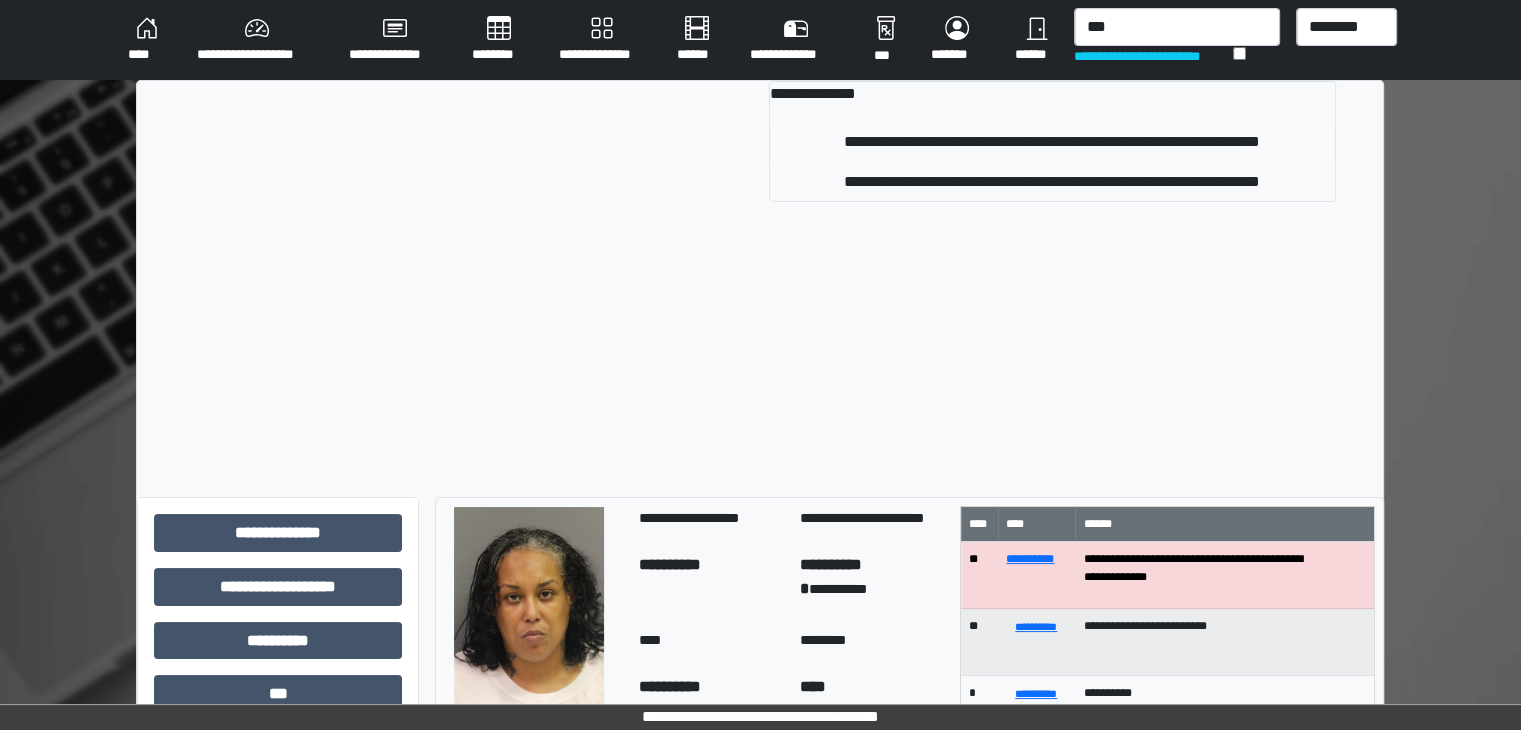 type 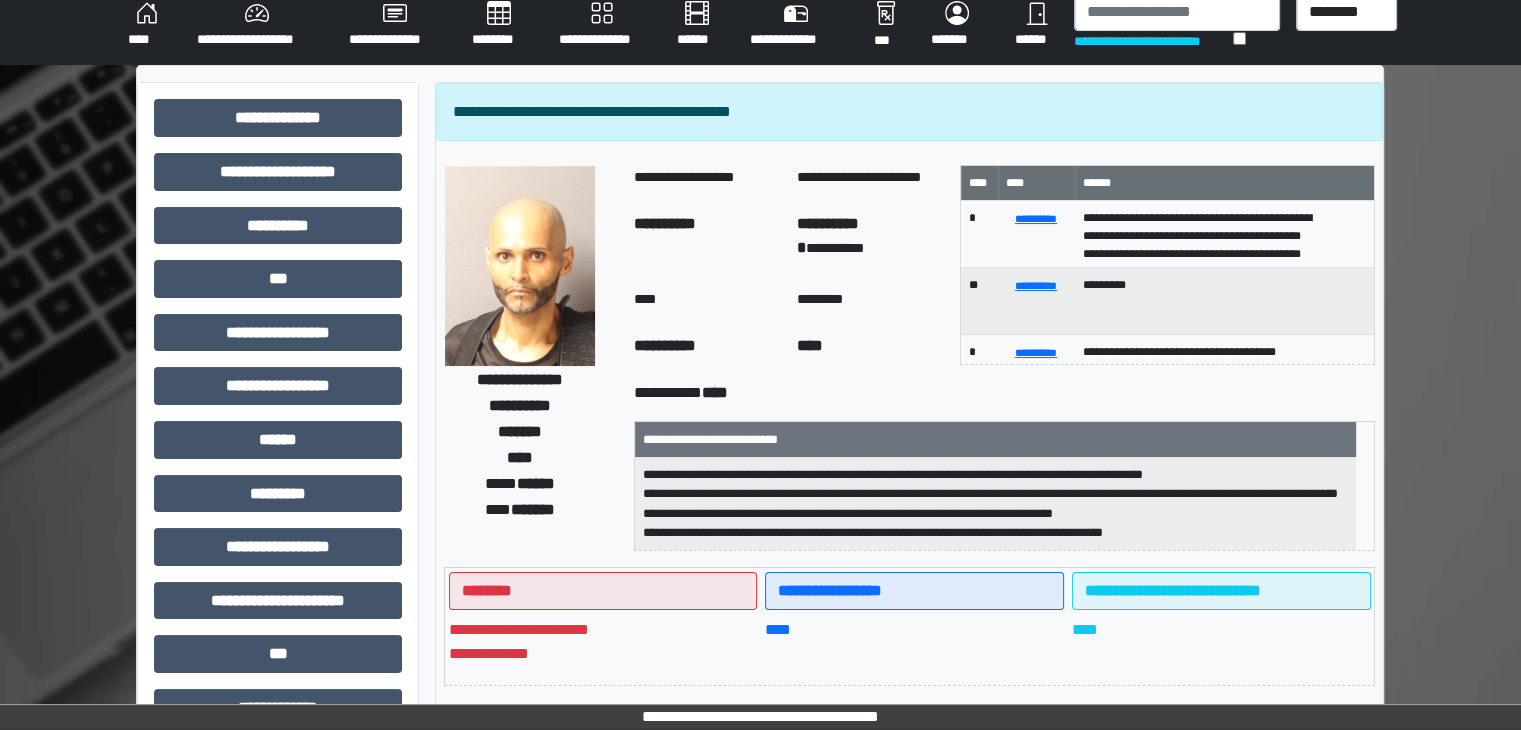 scroll, scrollTop: 0, scrollLeft: 0, axis: both 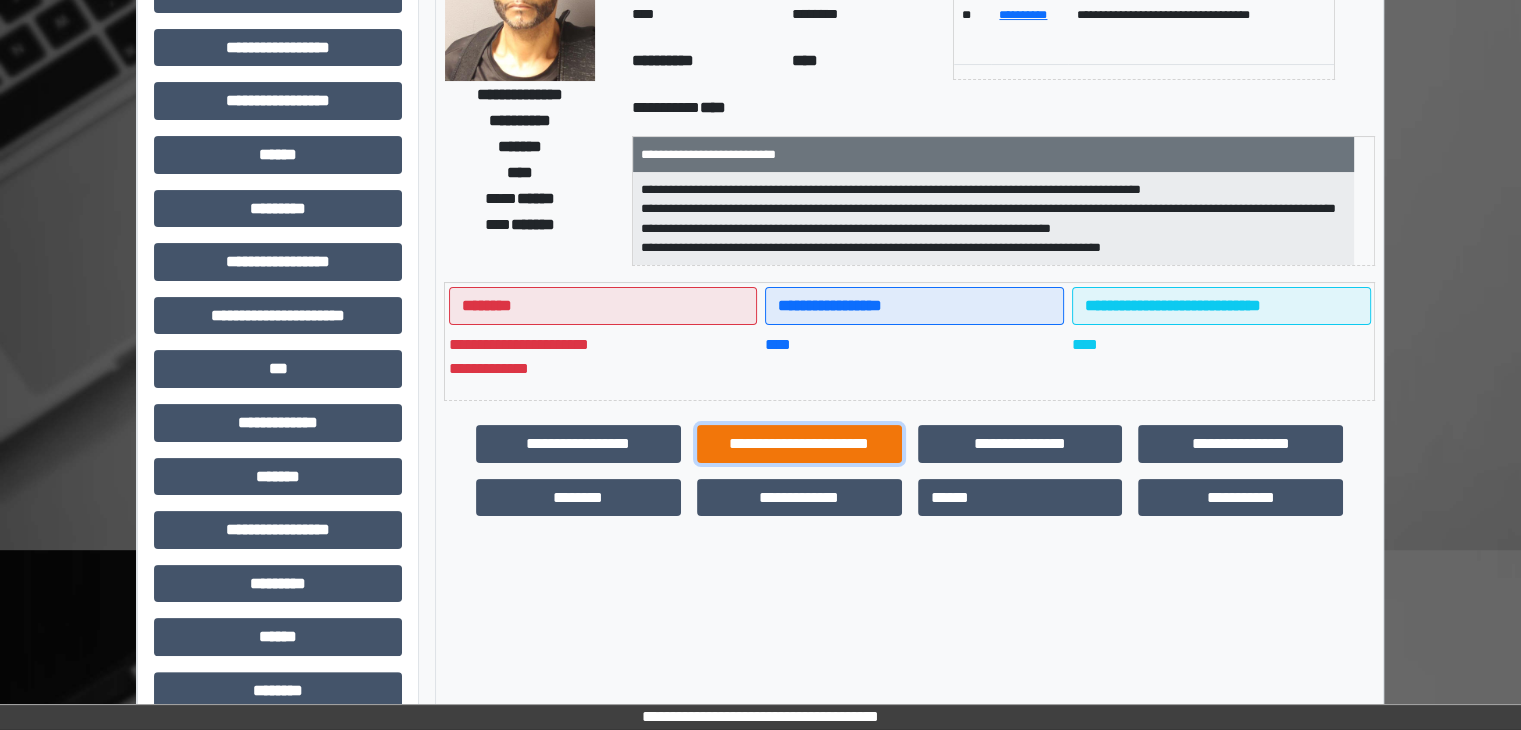 click on "**********" at bounding box center [799, 444] 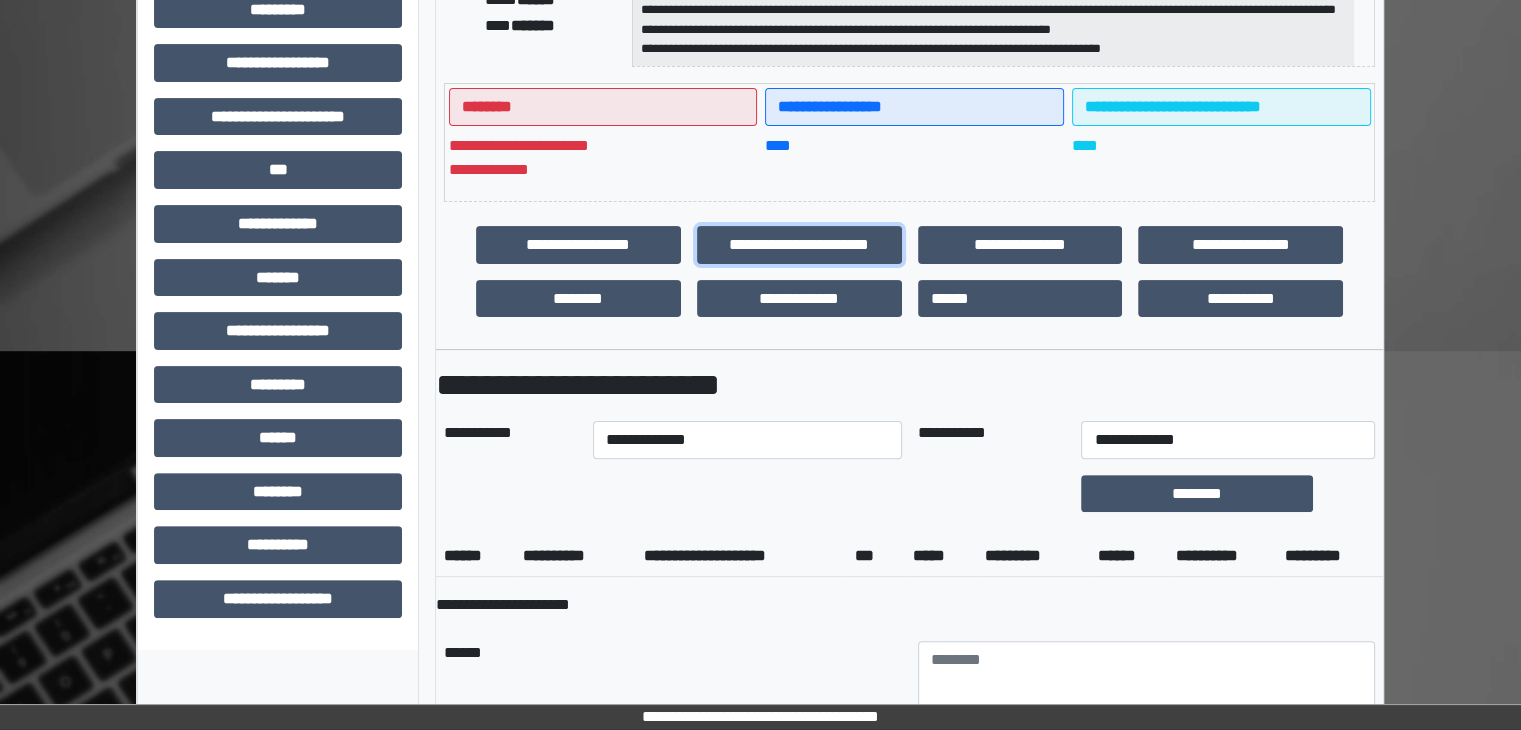 scroll, scrollTop: 500, scrollLeft: 0, axis: vertical 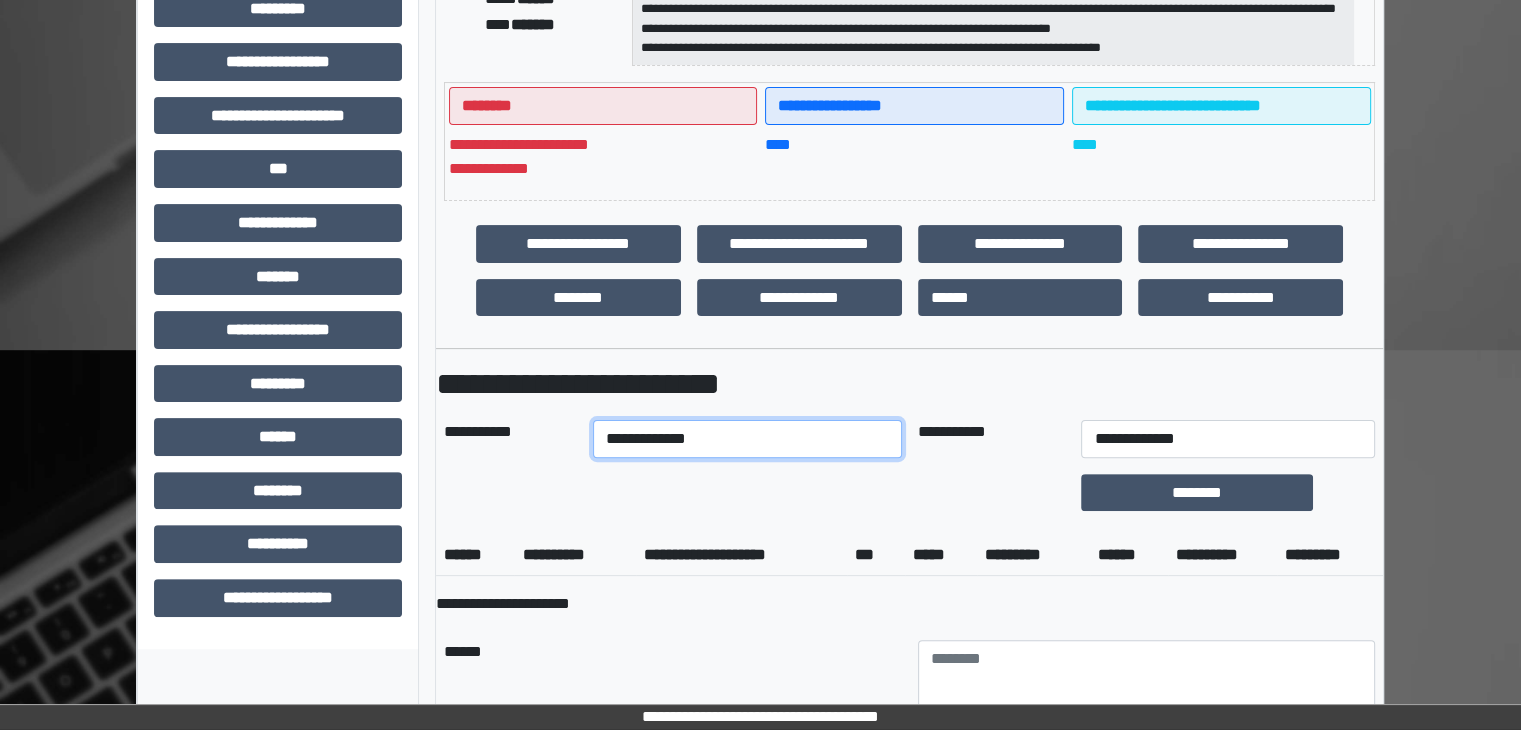 click on "**********" at bounding box center [747, 439] 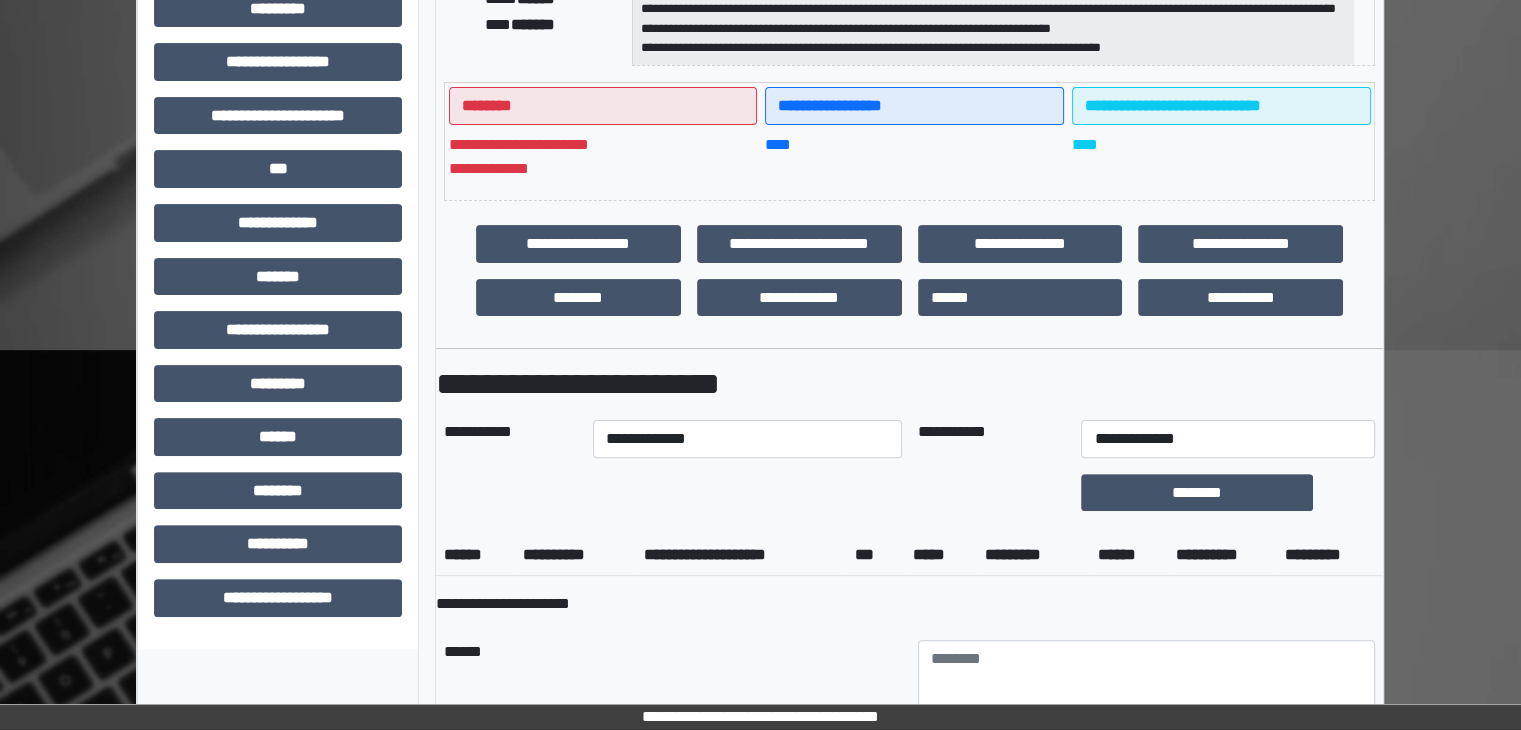 drag, startPoint x: 1128, startPoint y: 397, endPoint x: 820, endPoint y: 386, distance: 308.19638 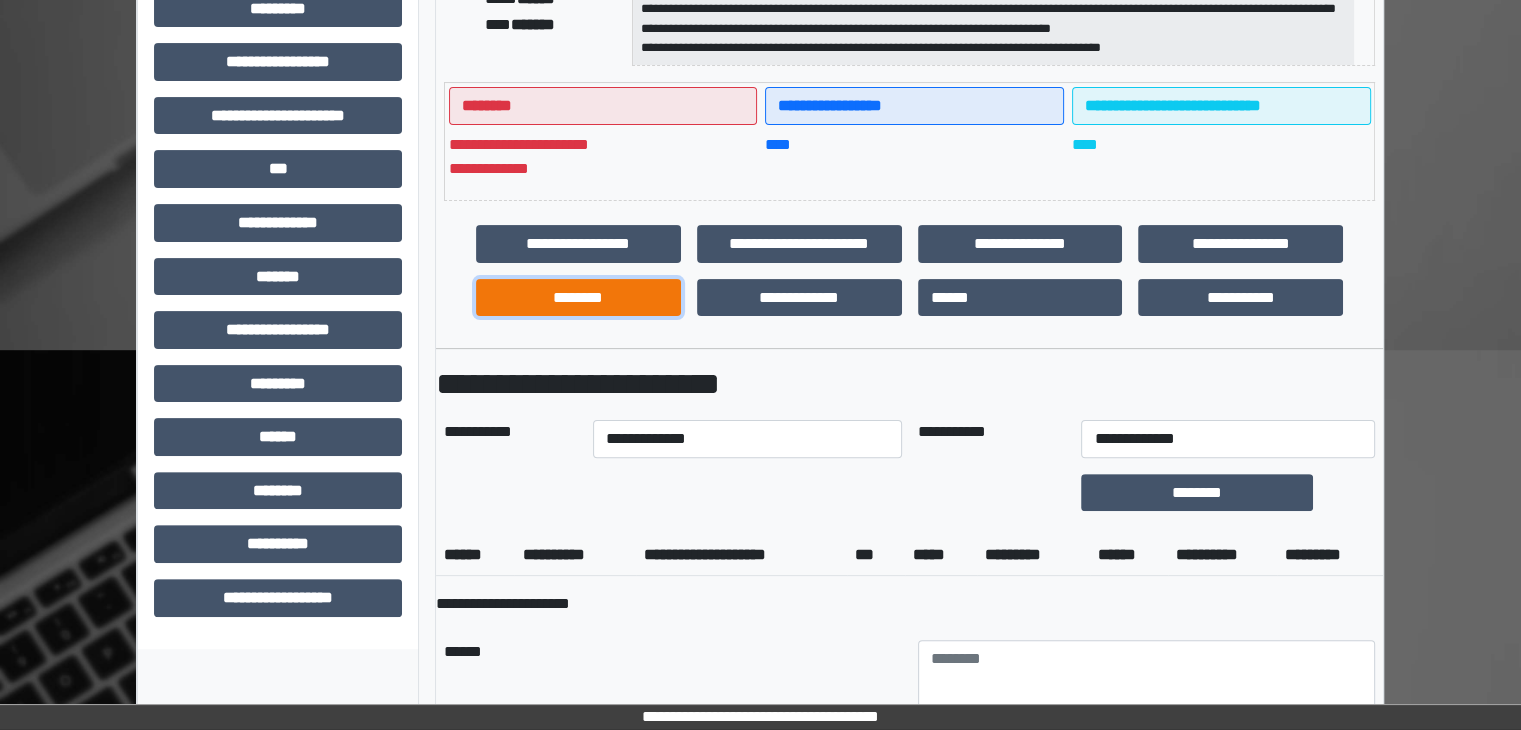 drag, startPoint x: 565, startPoint y: 313, endPoint x: 584, endPoint y: 290, distance: 29.832869 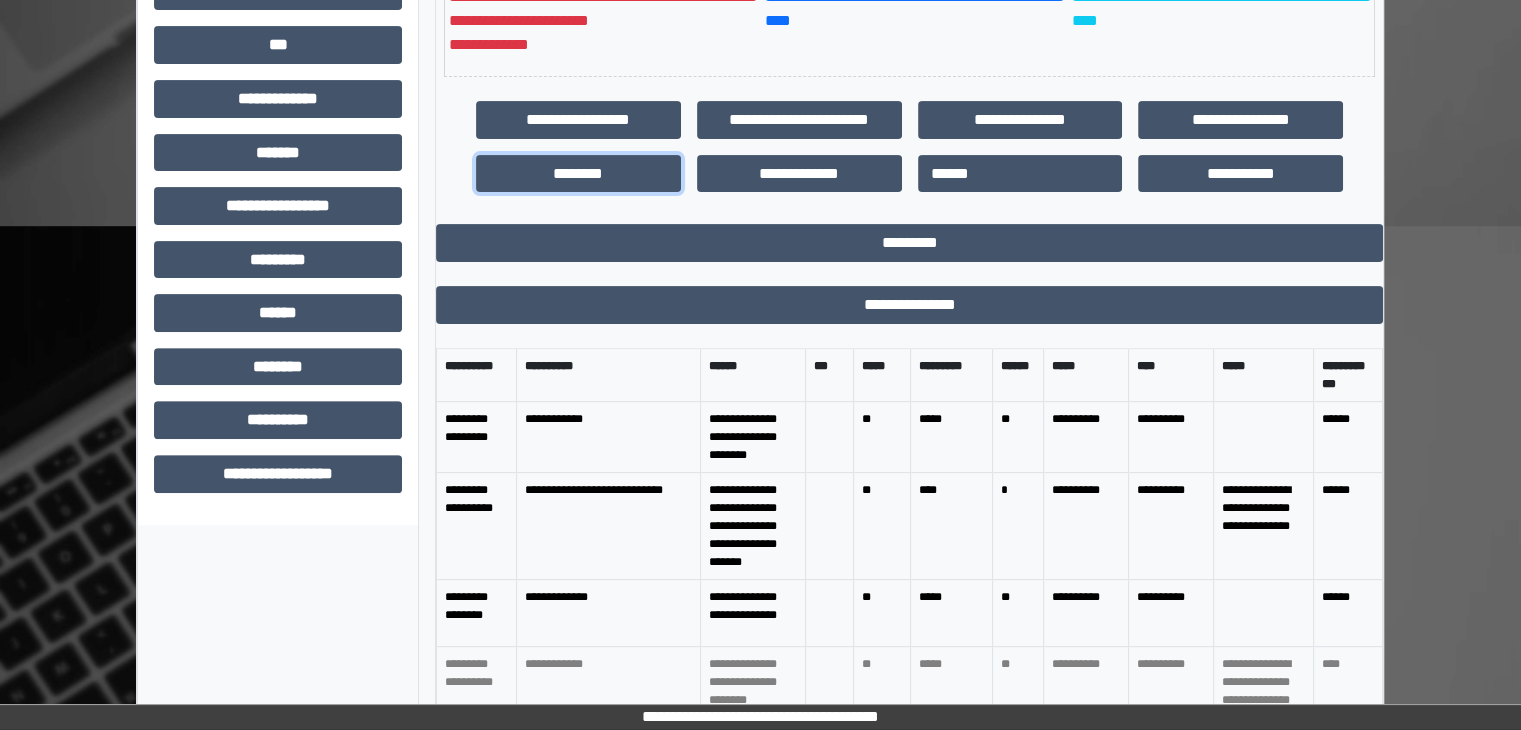 scroll, scrollTop: 739, scrollLeft: 0, axis: vertical 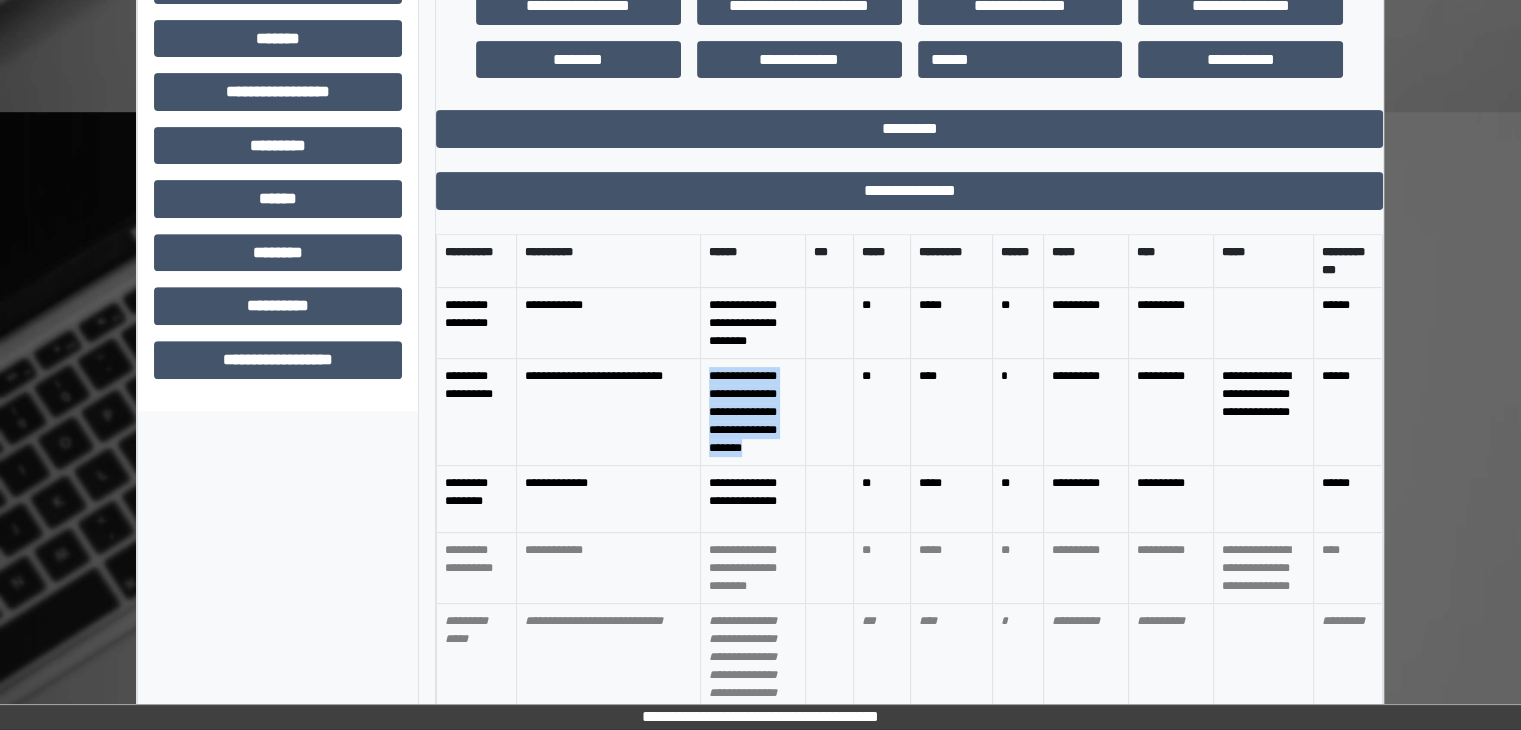 click on "**********" at bounding box center (752, 411) 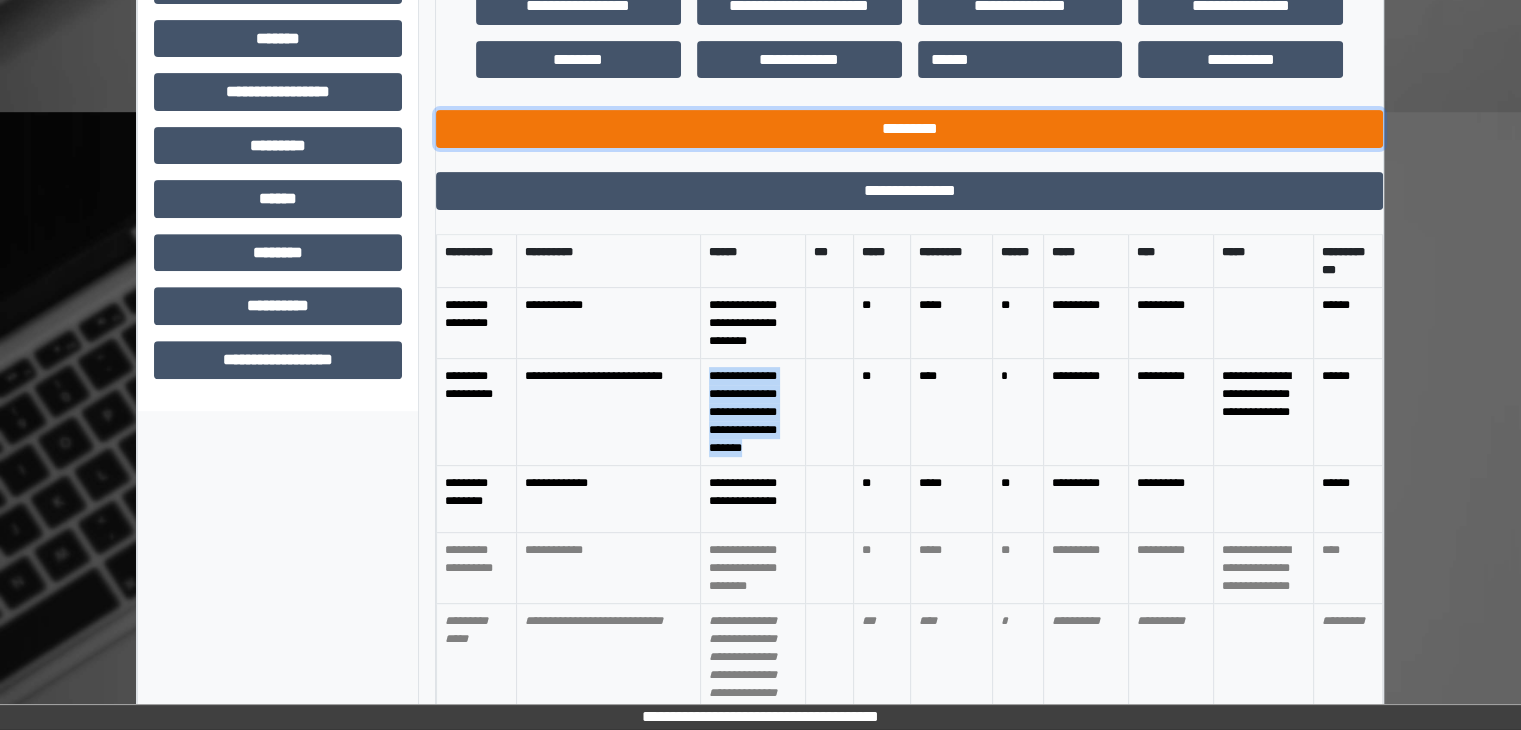 click on "*********" at bounding box center (909, 129) 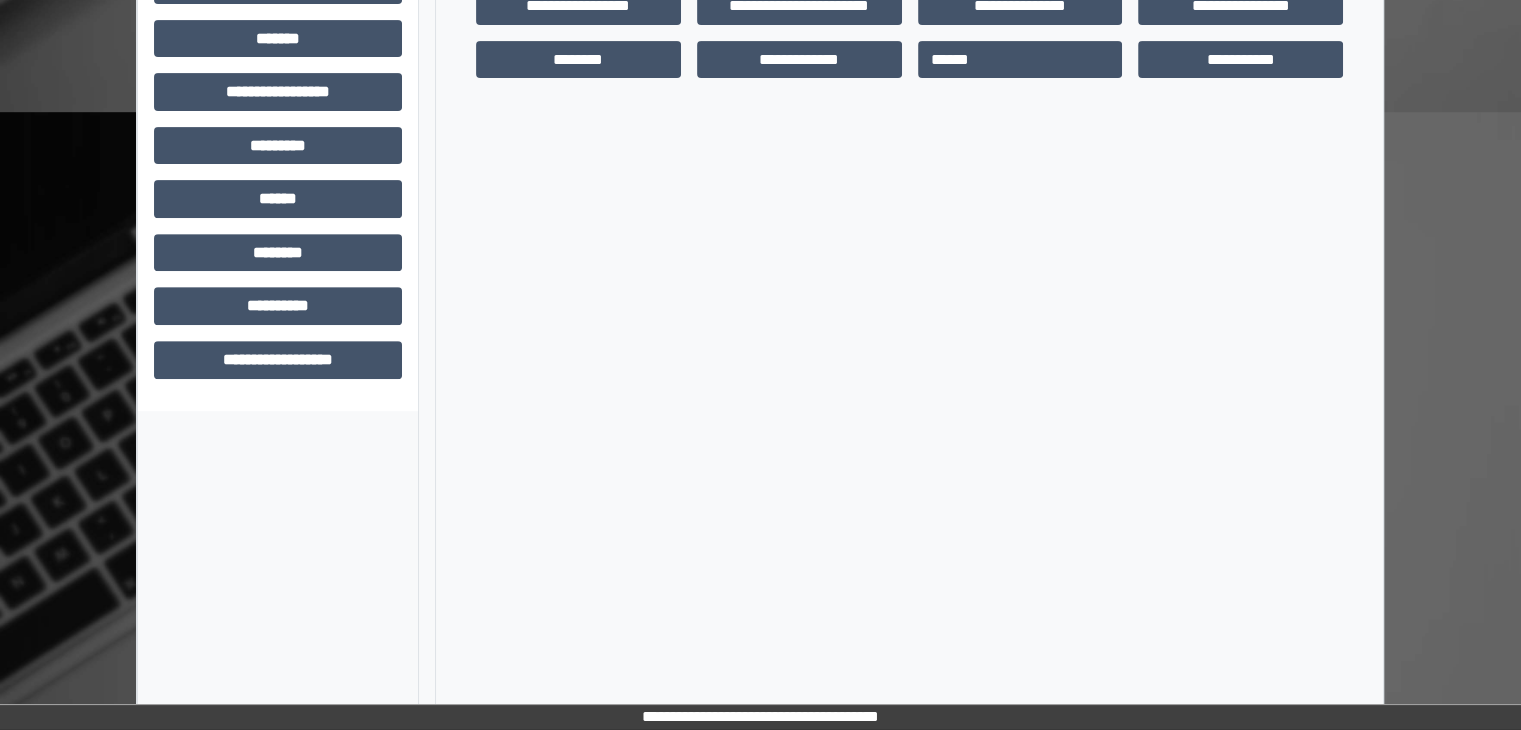 scroll, scrollTop: 436, scrollLeft: 0, axis: vertical 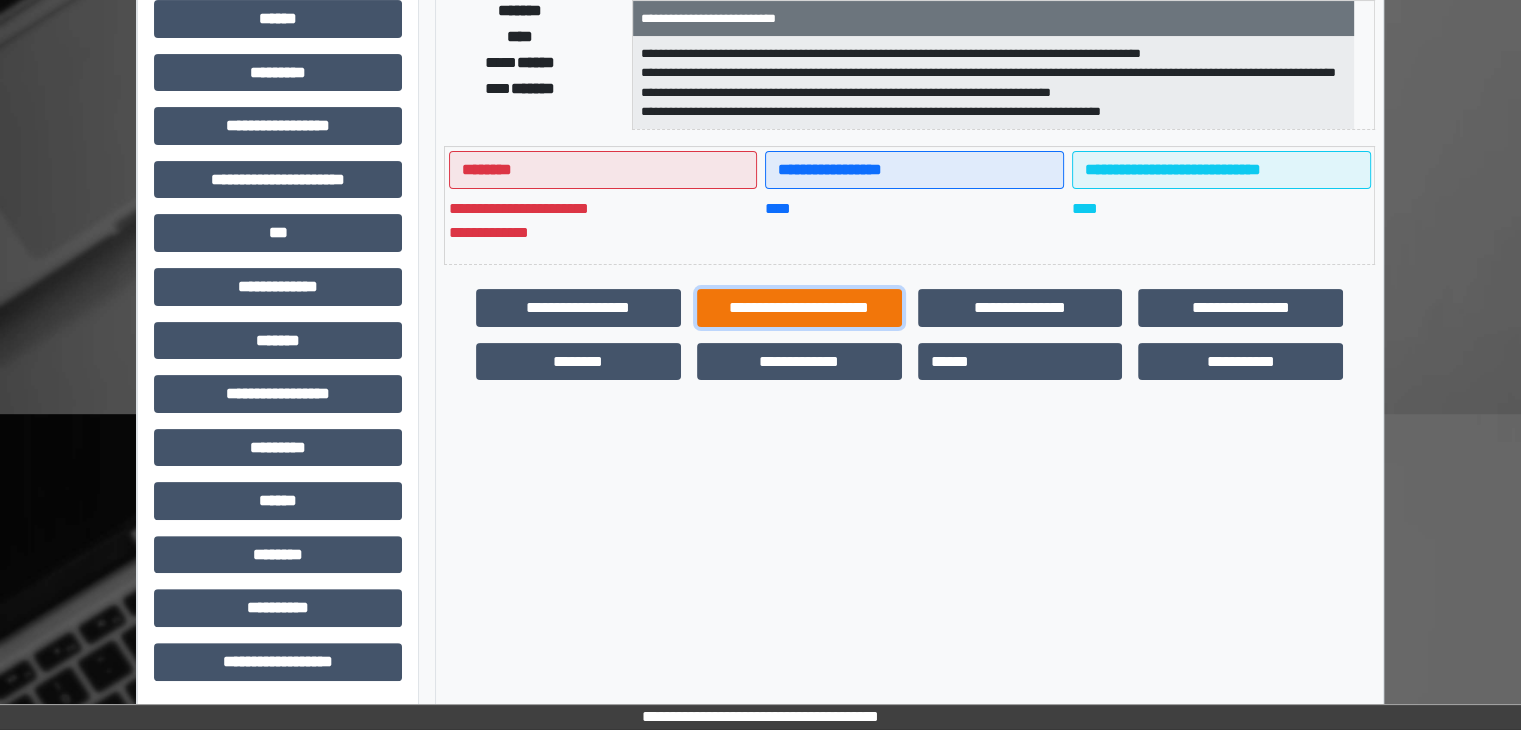 click on "**********" at bounding box center (799, 308) 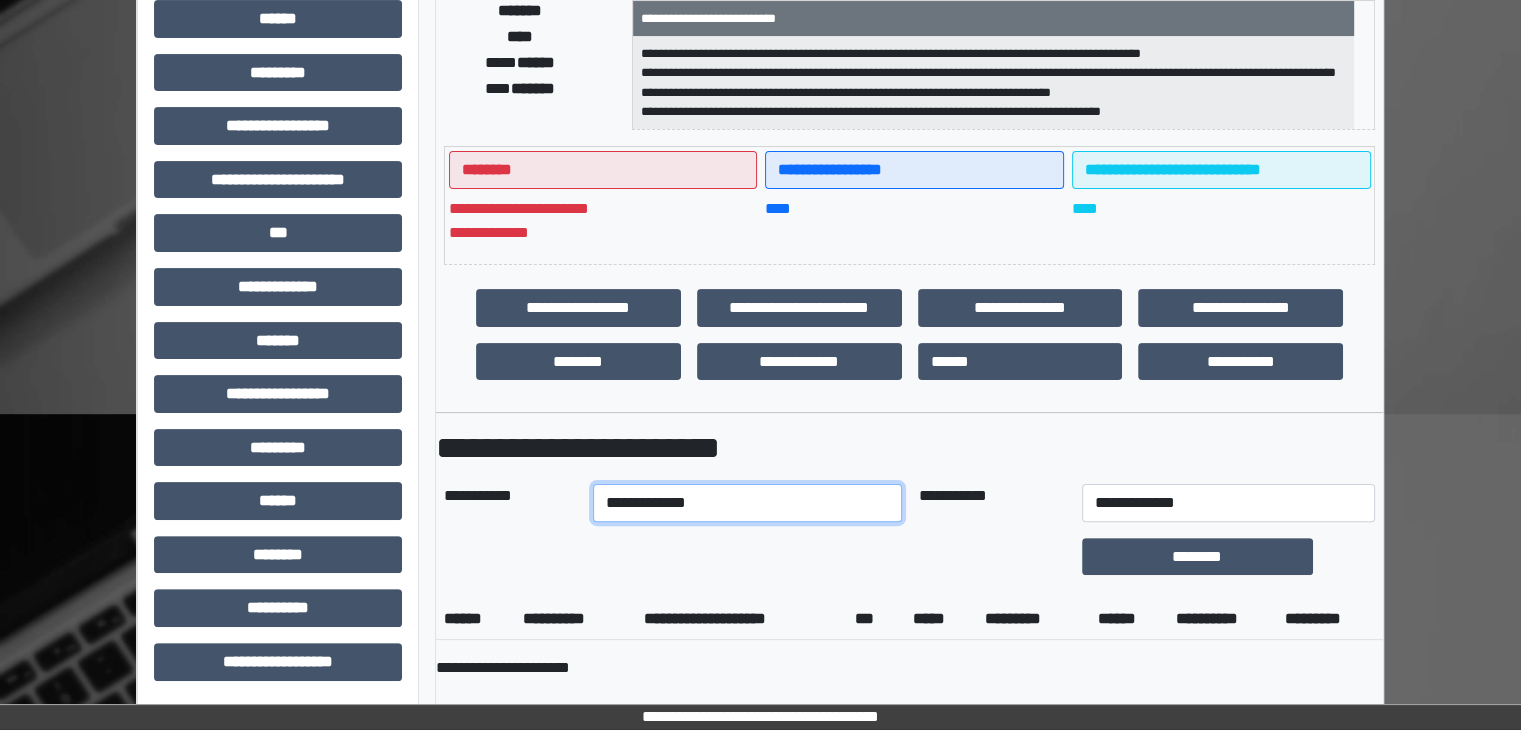 click on "**********" at bounding box center (748, 503) 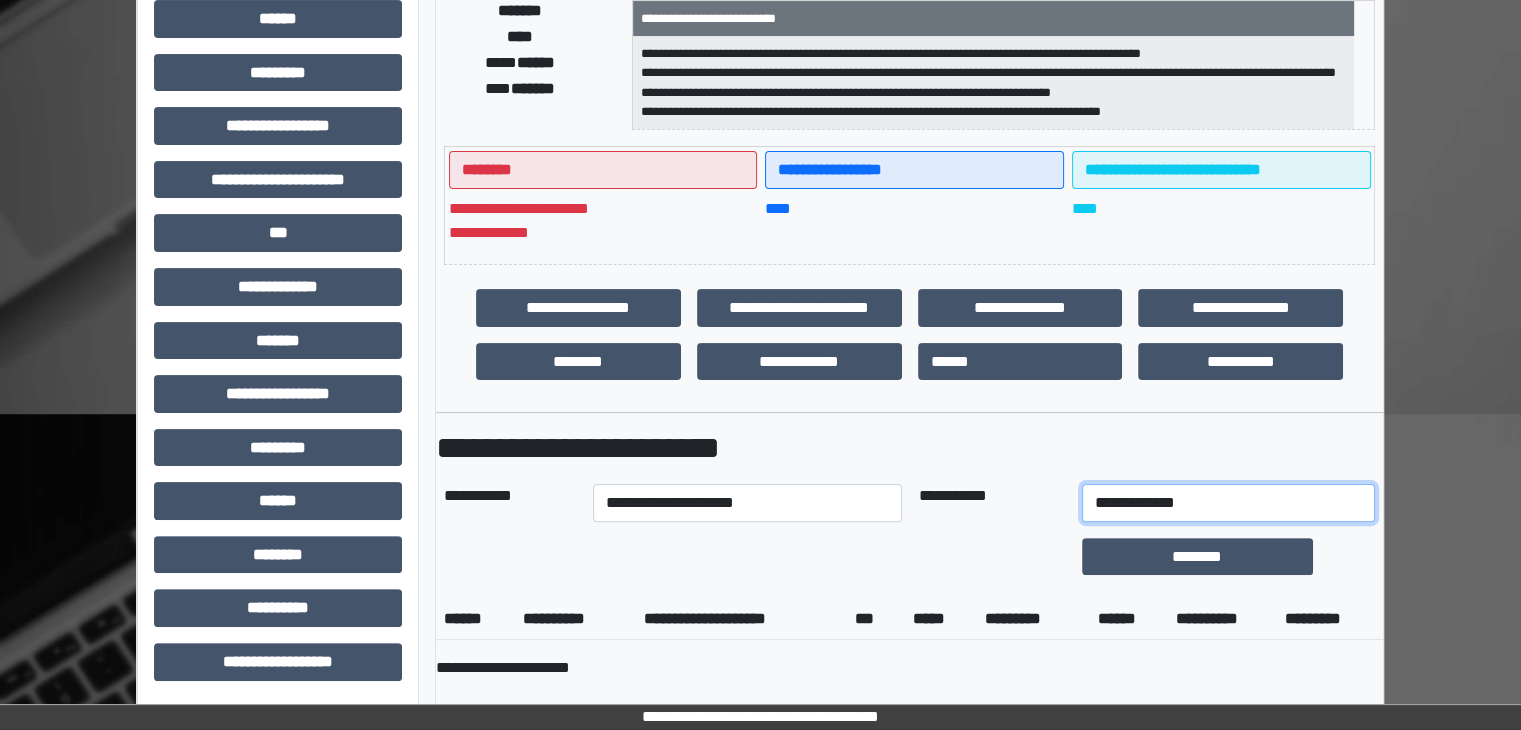drag, startPoint x: 1251, startPoint y: 515, endPoint x: 1239, endPoint y: 503, distance: 16.970562 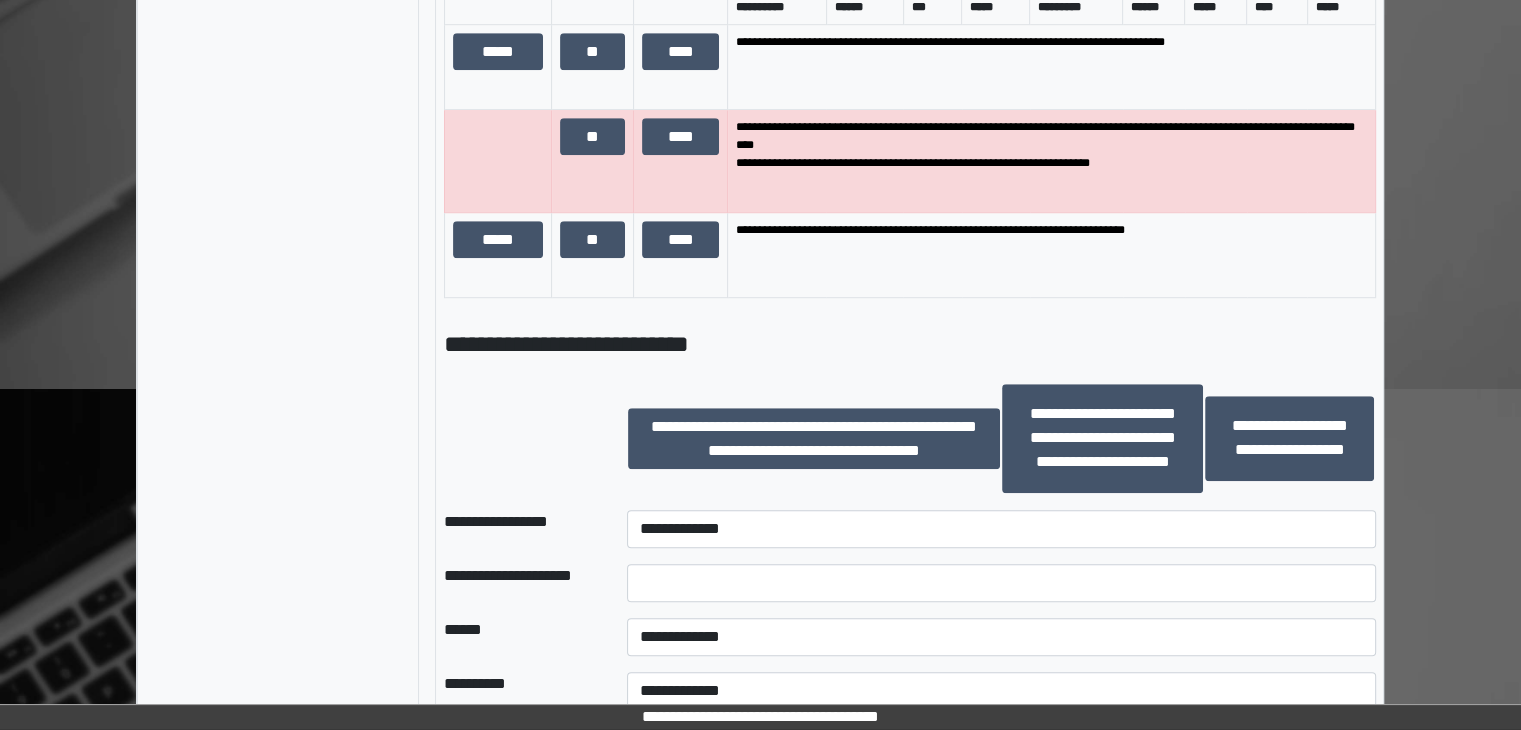 scroll, scrollTop: 1436, scrollLeft: 0, axis: vertical 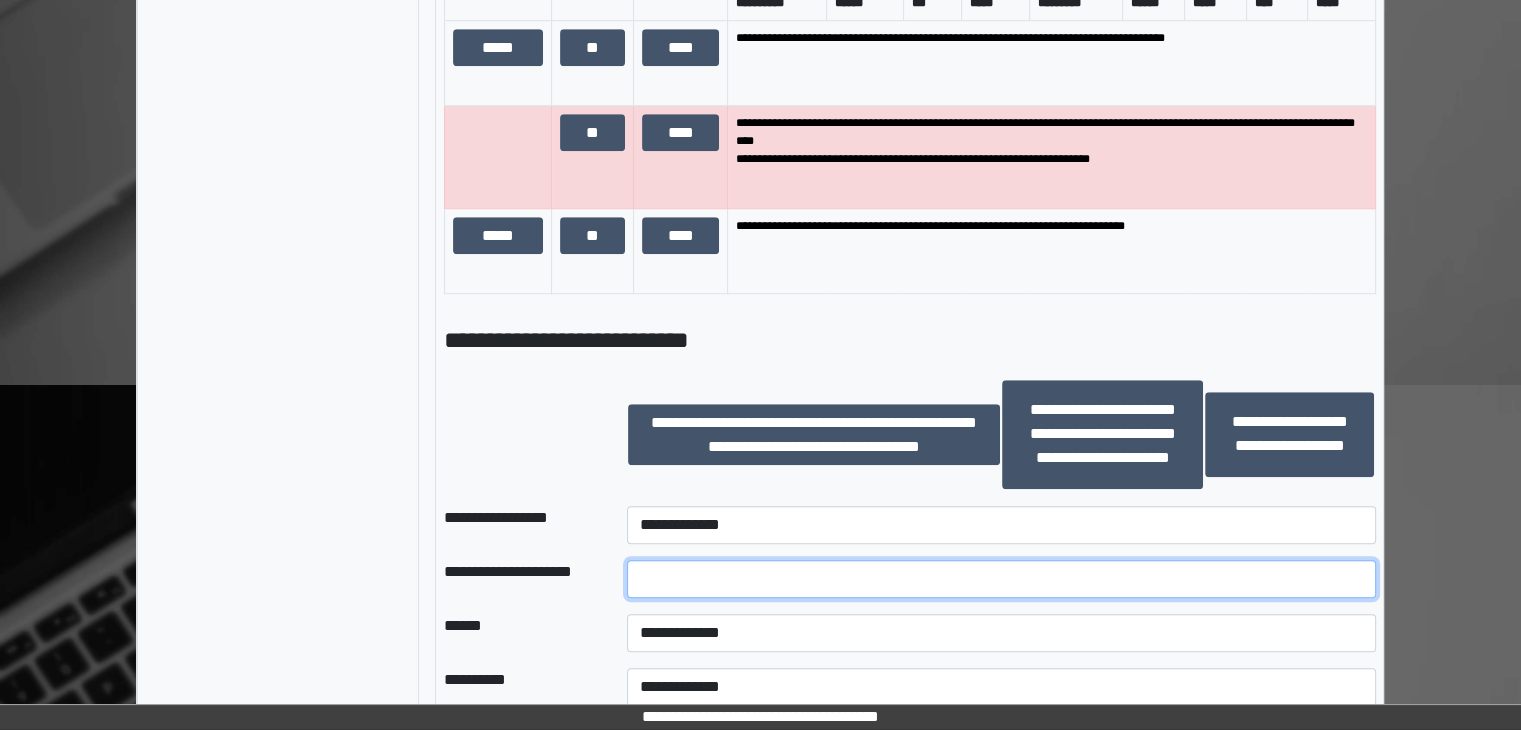 paste on "**********" 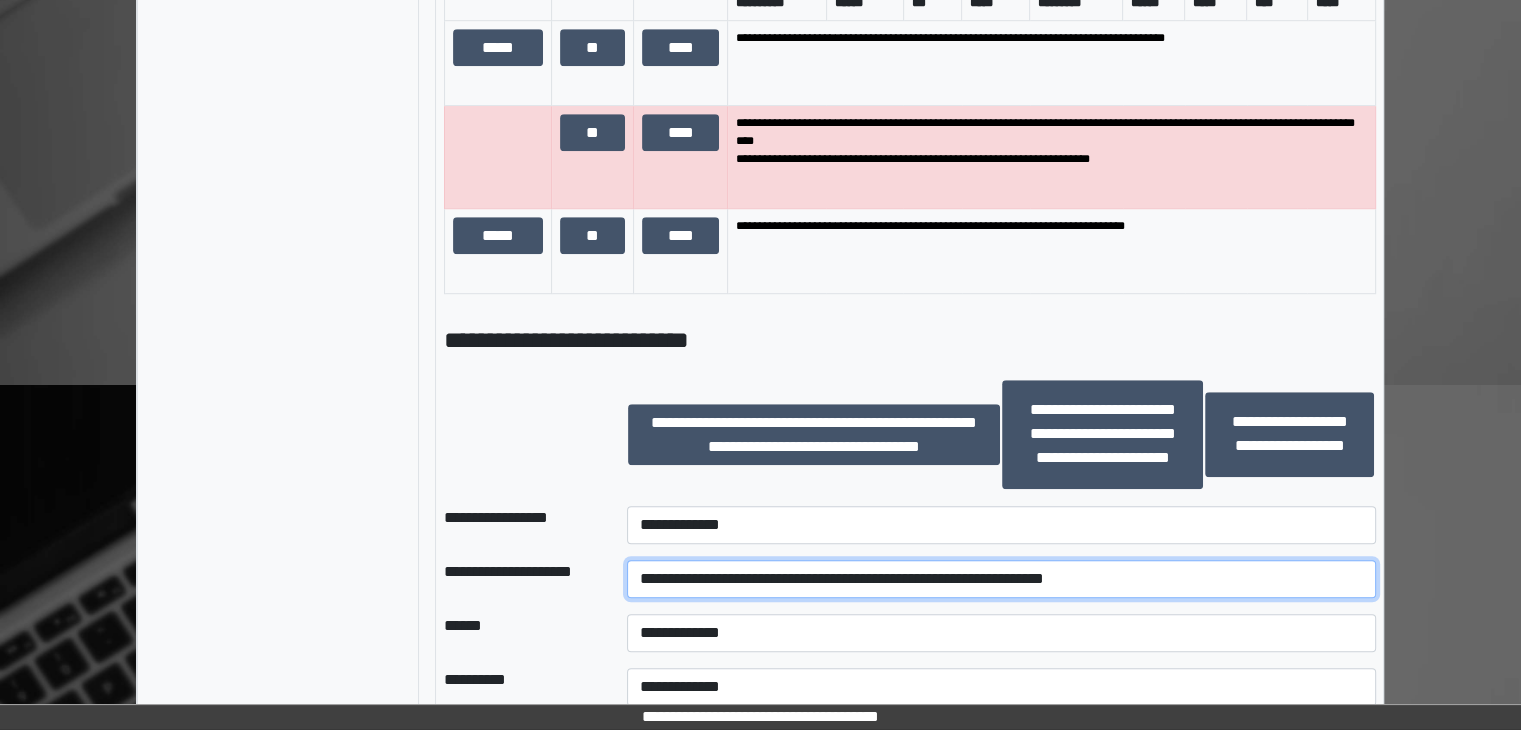 drag, startPoint x: 1181, startPoint y: 580, endPoint x: 561, endPoint y: 605, distance: 620.50385 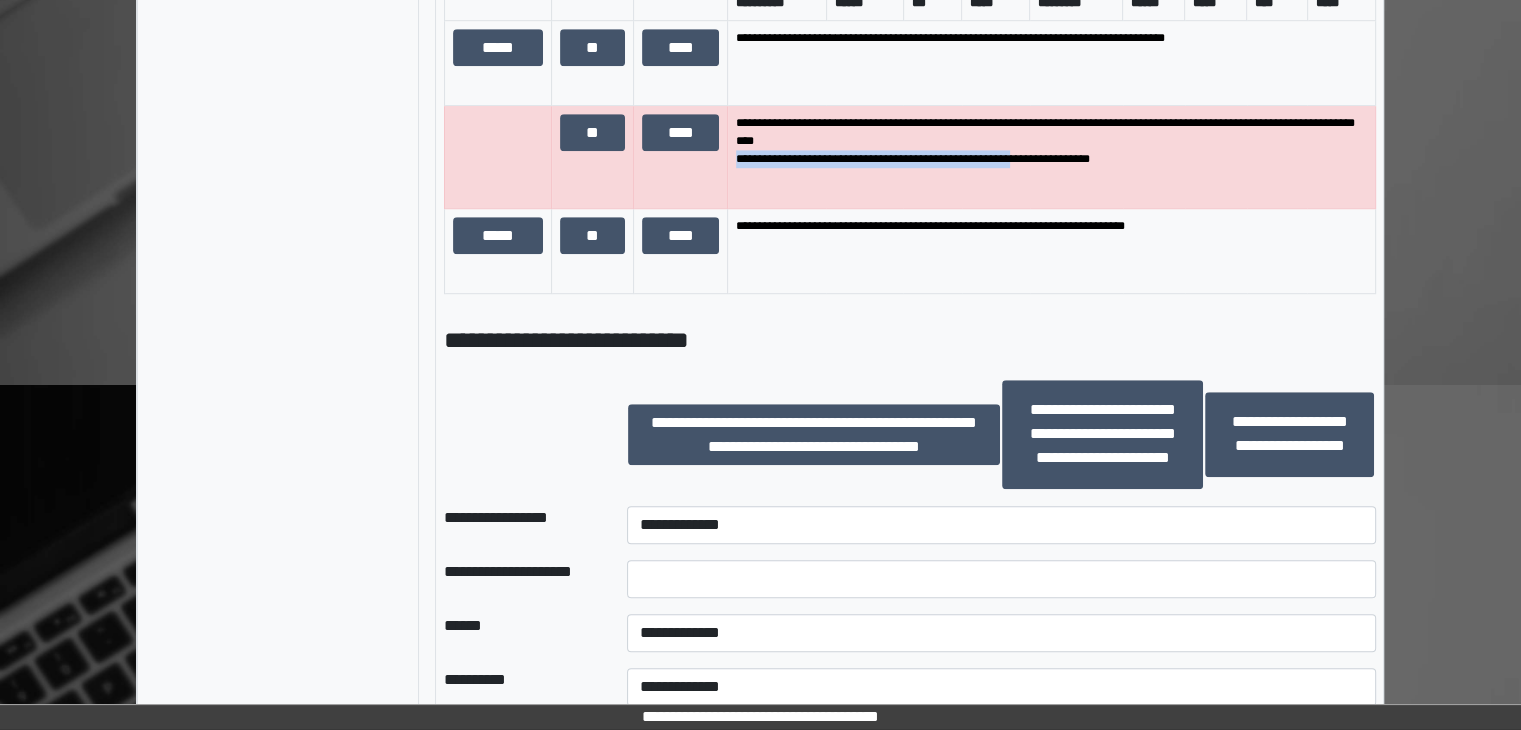 drag, startPoint x: 1022, startPoint y: 156, endPoint x: 736, endPoint y: 161, distance: 286.0437 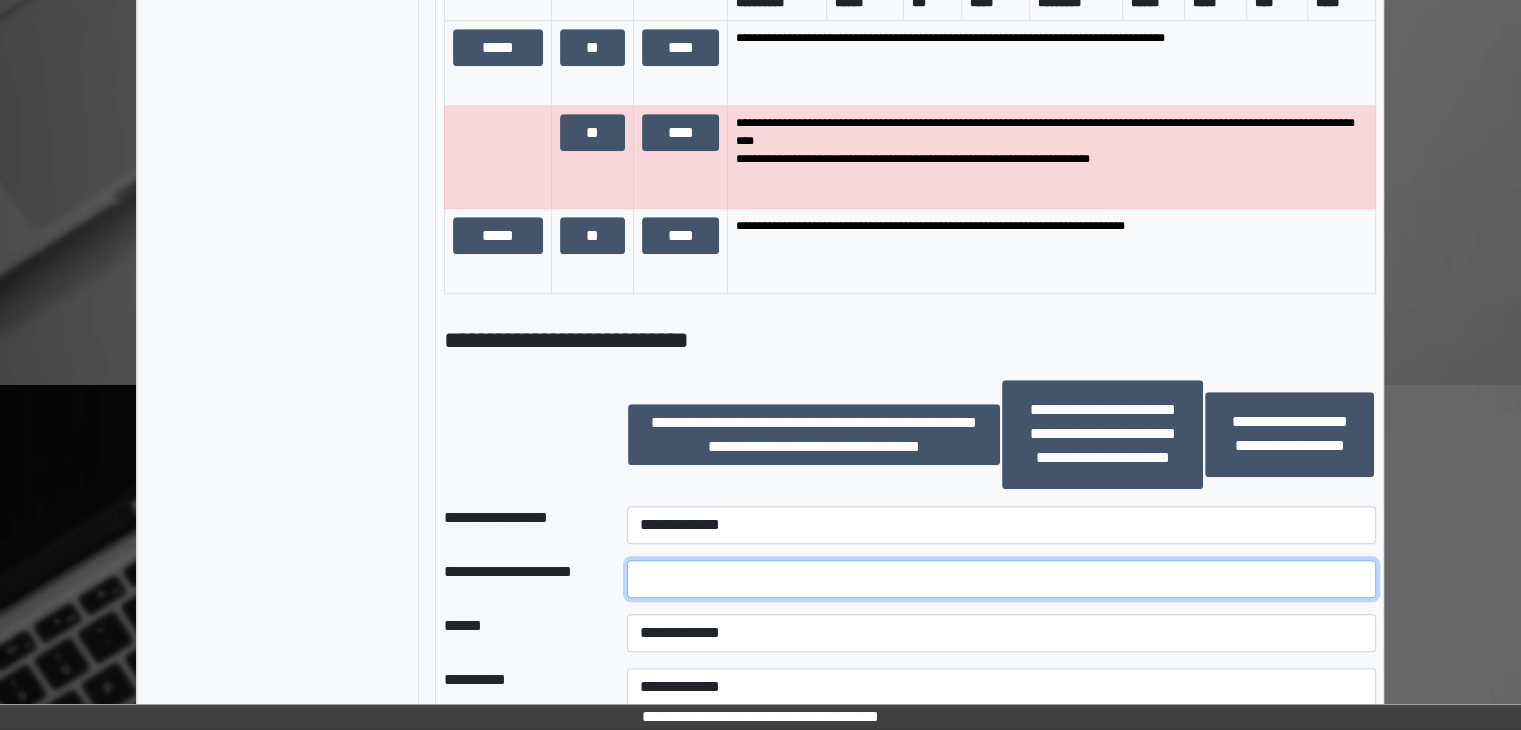 click at bounding box center [1001, 579] 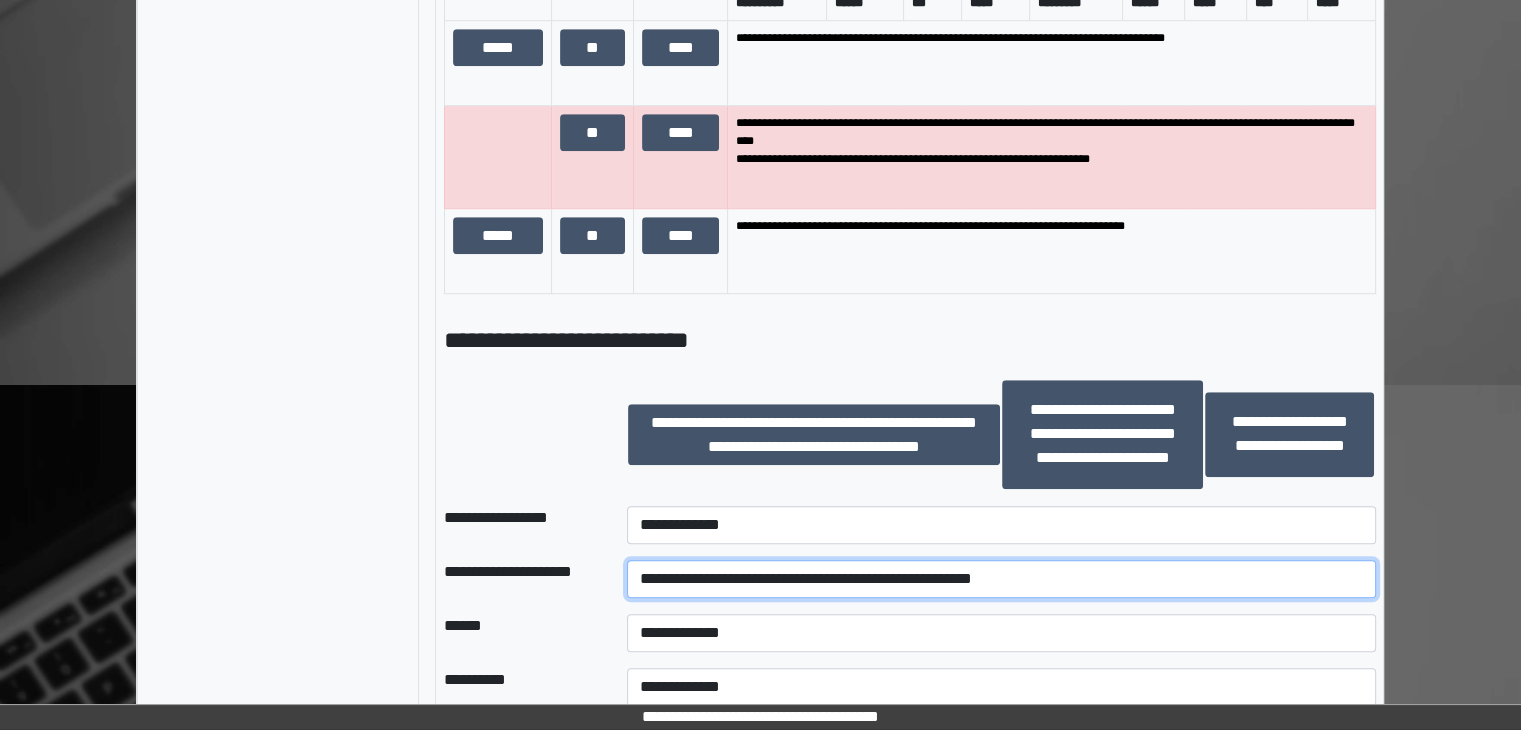 type on "**********" 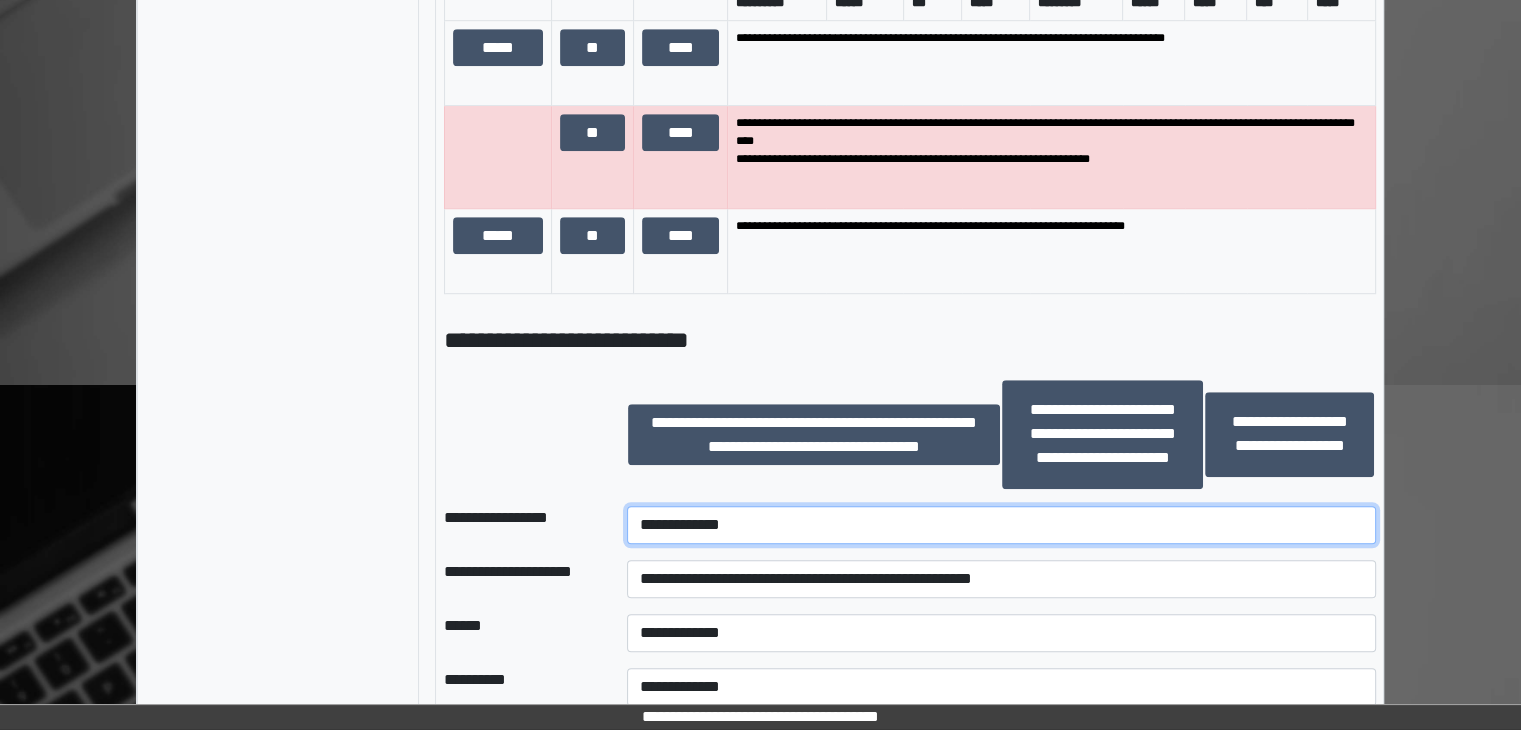 click on "**********" at bounding box center (1001, 525) 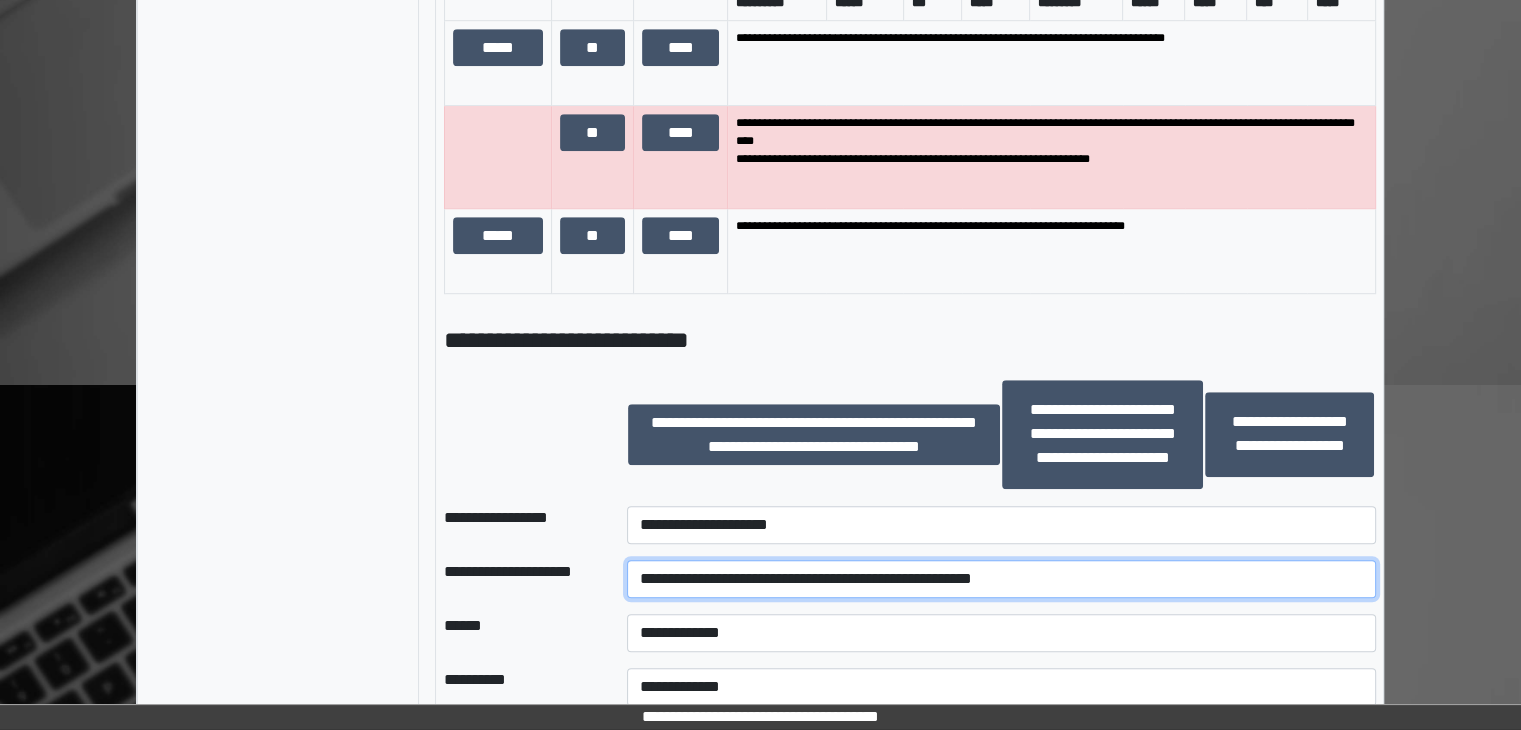 click on "**********" at bounding box center (1001, 579) 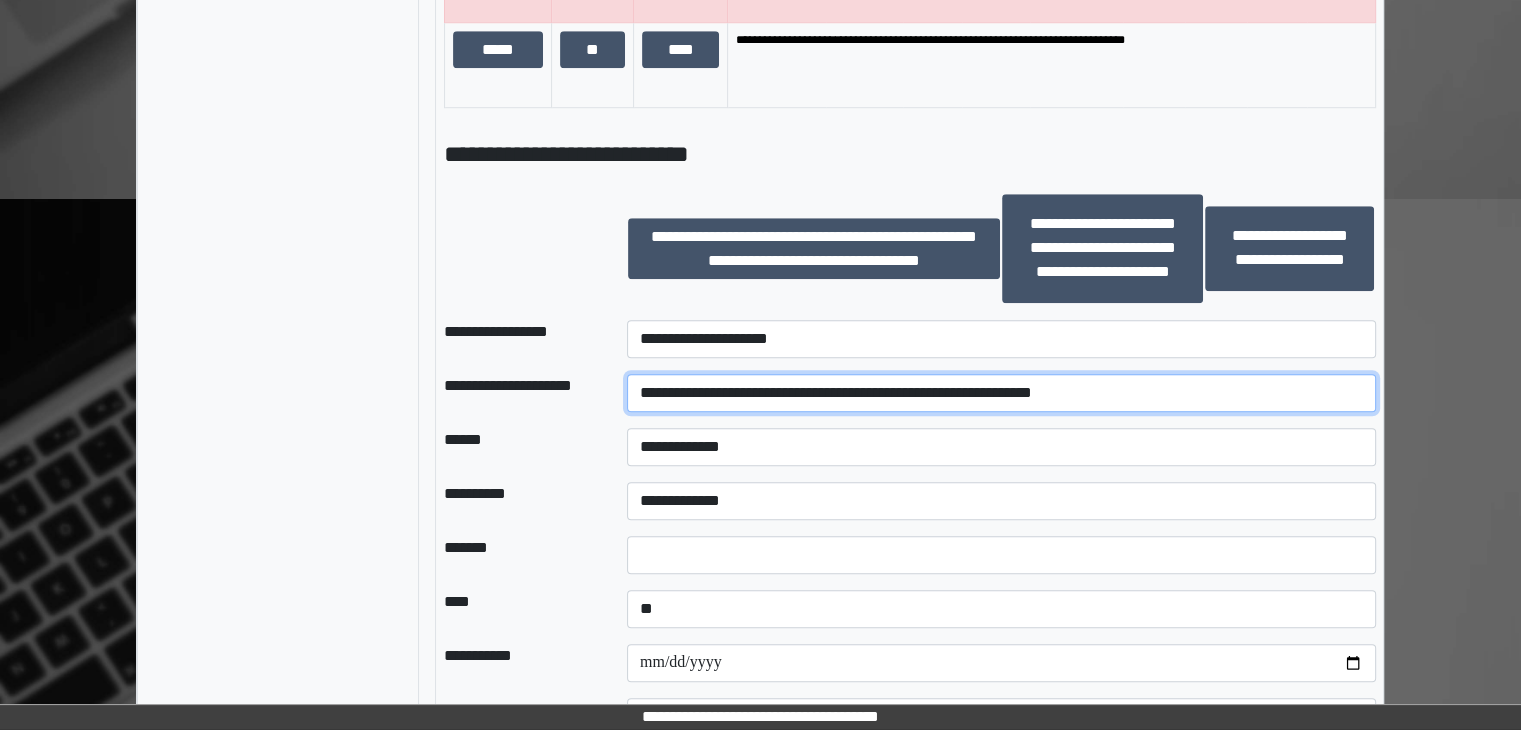 scroll, scrollTop: 1636, scrollLeft: 0, axis: vertical 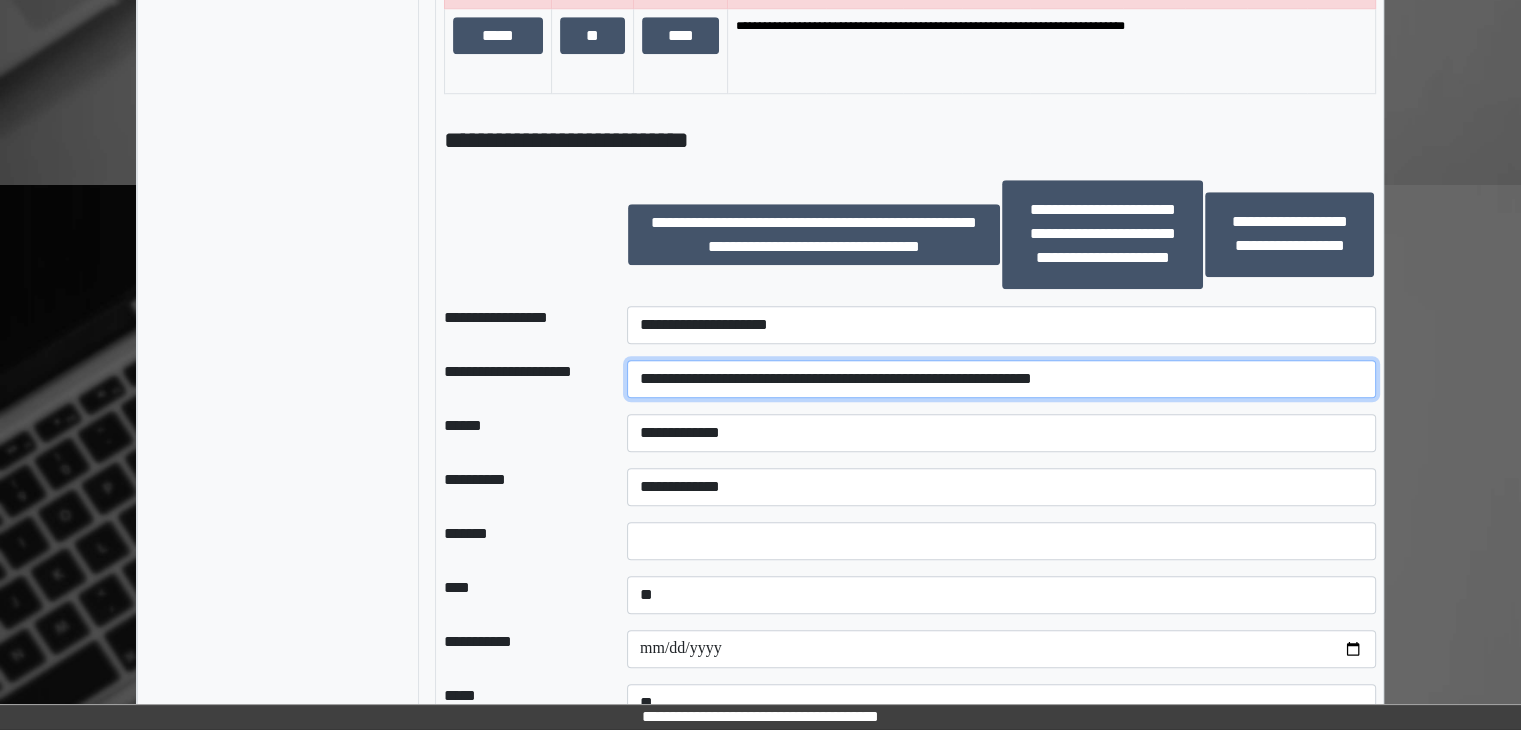 type on "**********" 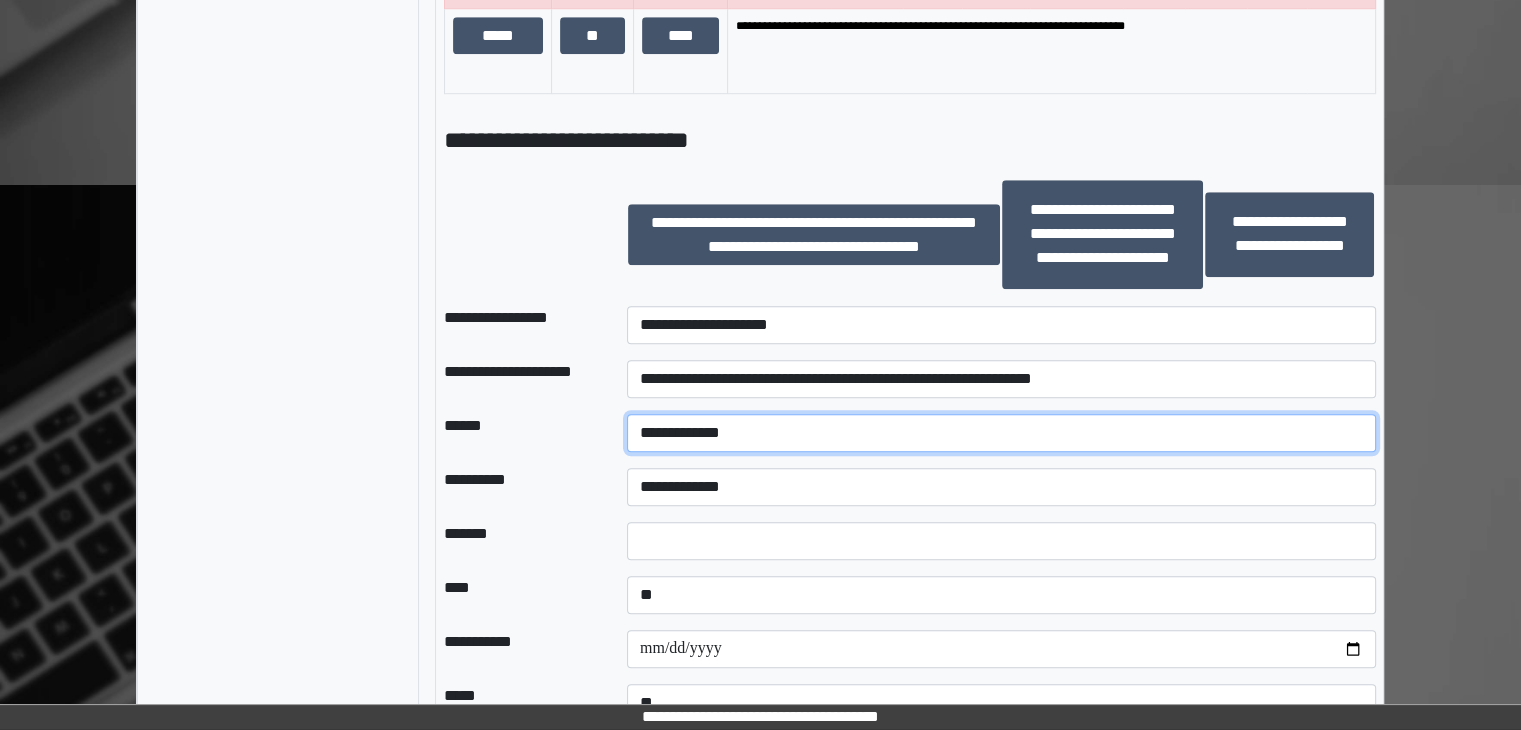click on "**********" at bounding box center [1001, 433] 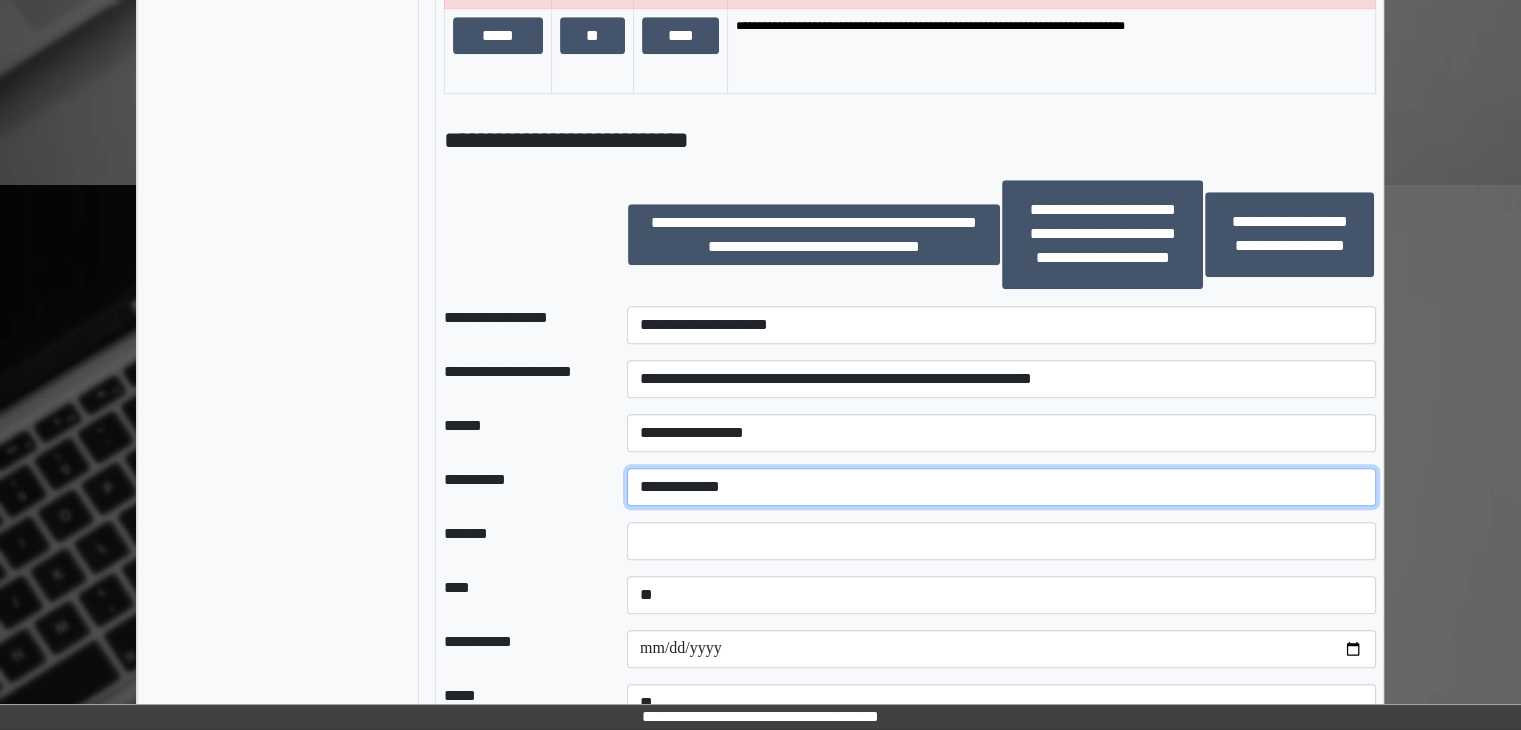 click on "**********" at bounding box center [1001, 487] 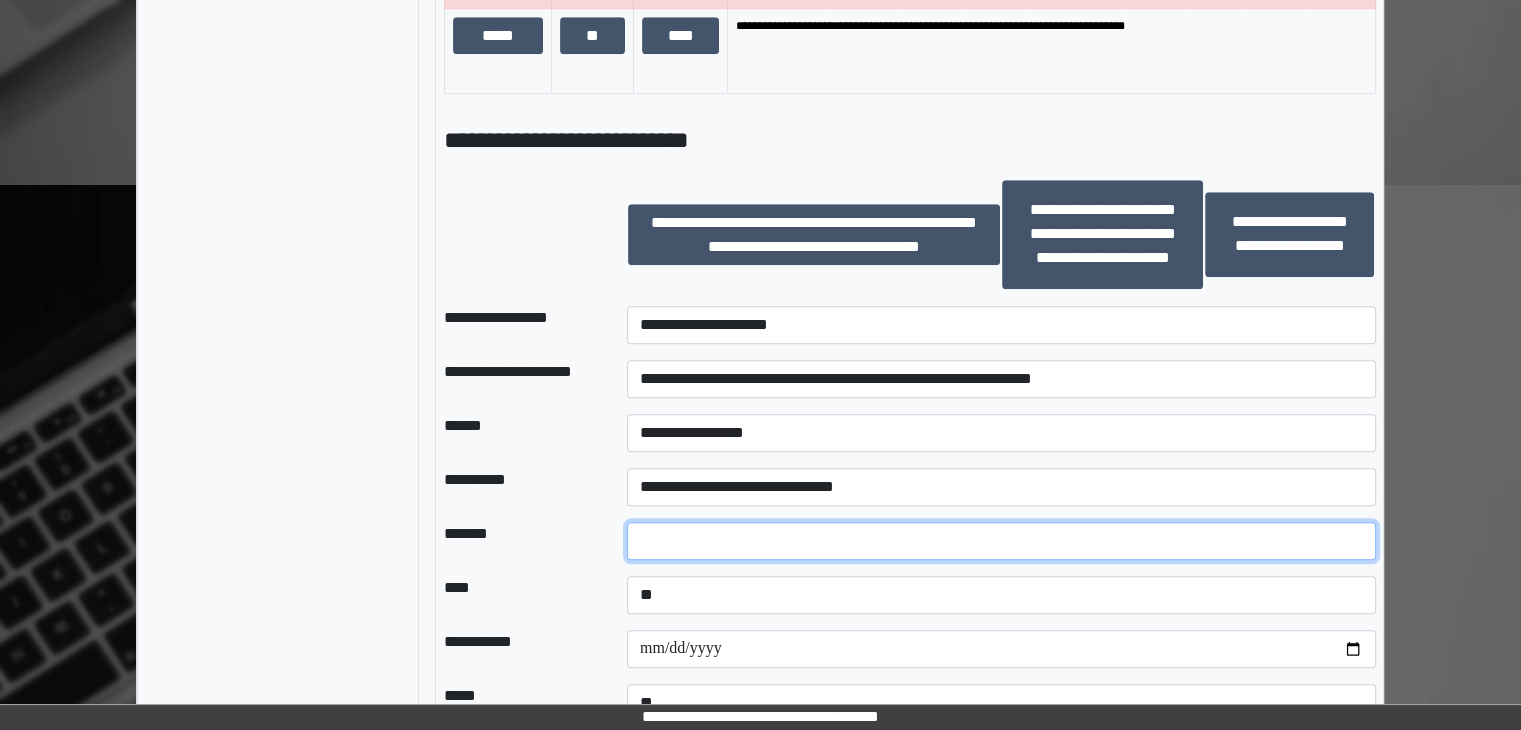 click at bounding box center [1001, 541] 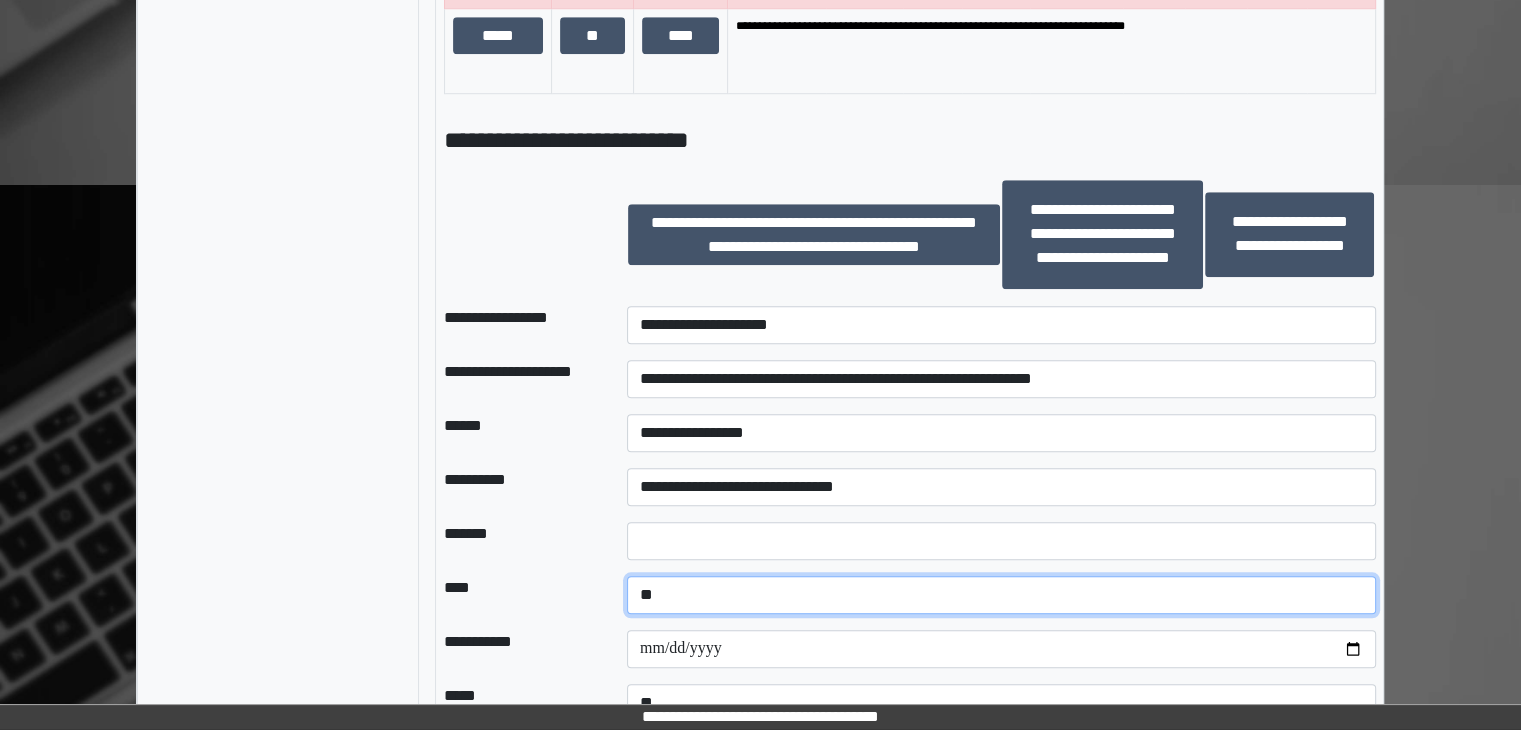 drag, startPoint x: 684, startPoint y: 597, endPoint x: 694, endPoint y: 581, distance: 18.867962 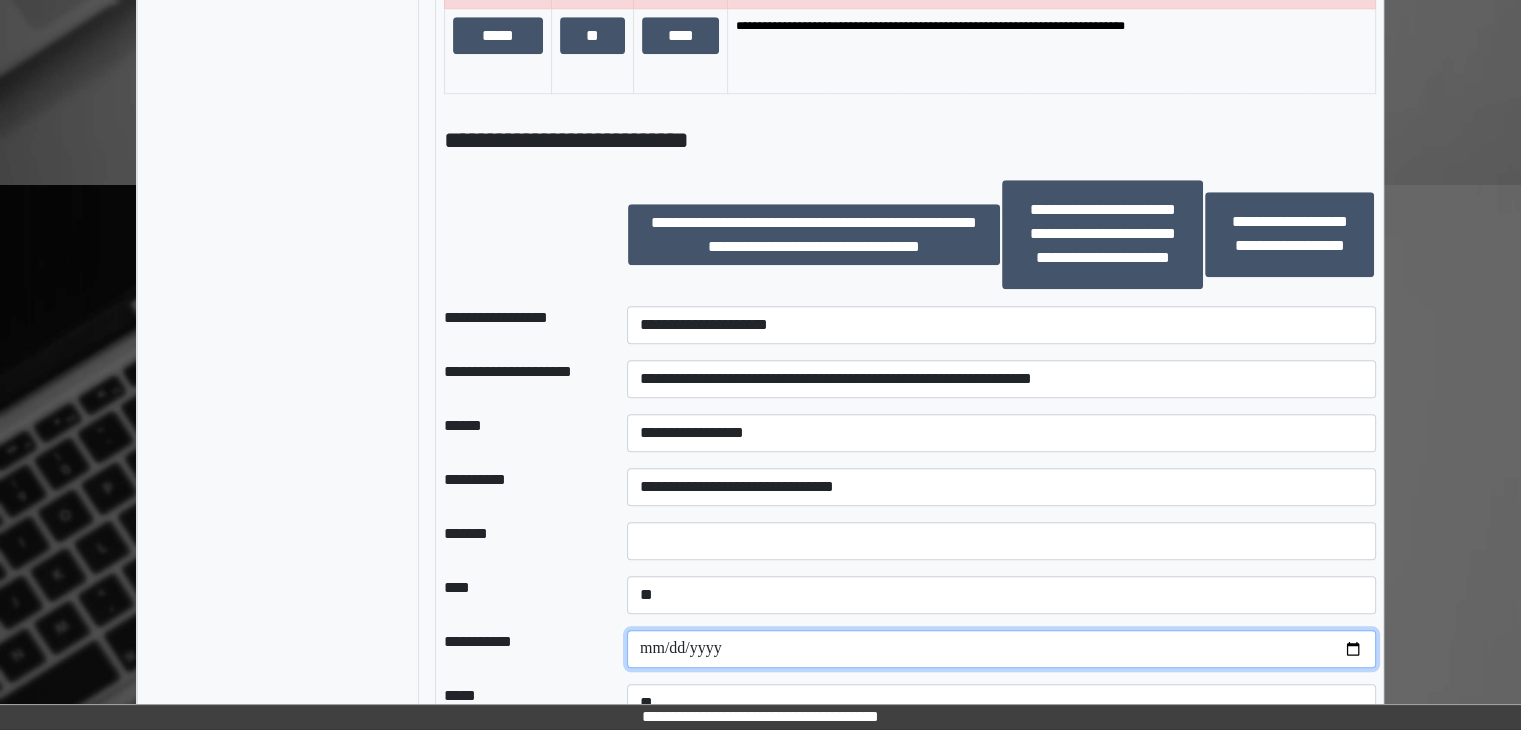 click at bounding box center (1001, 649) 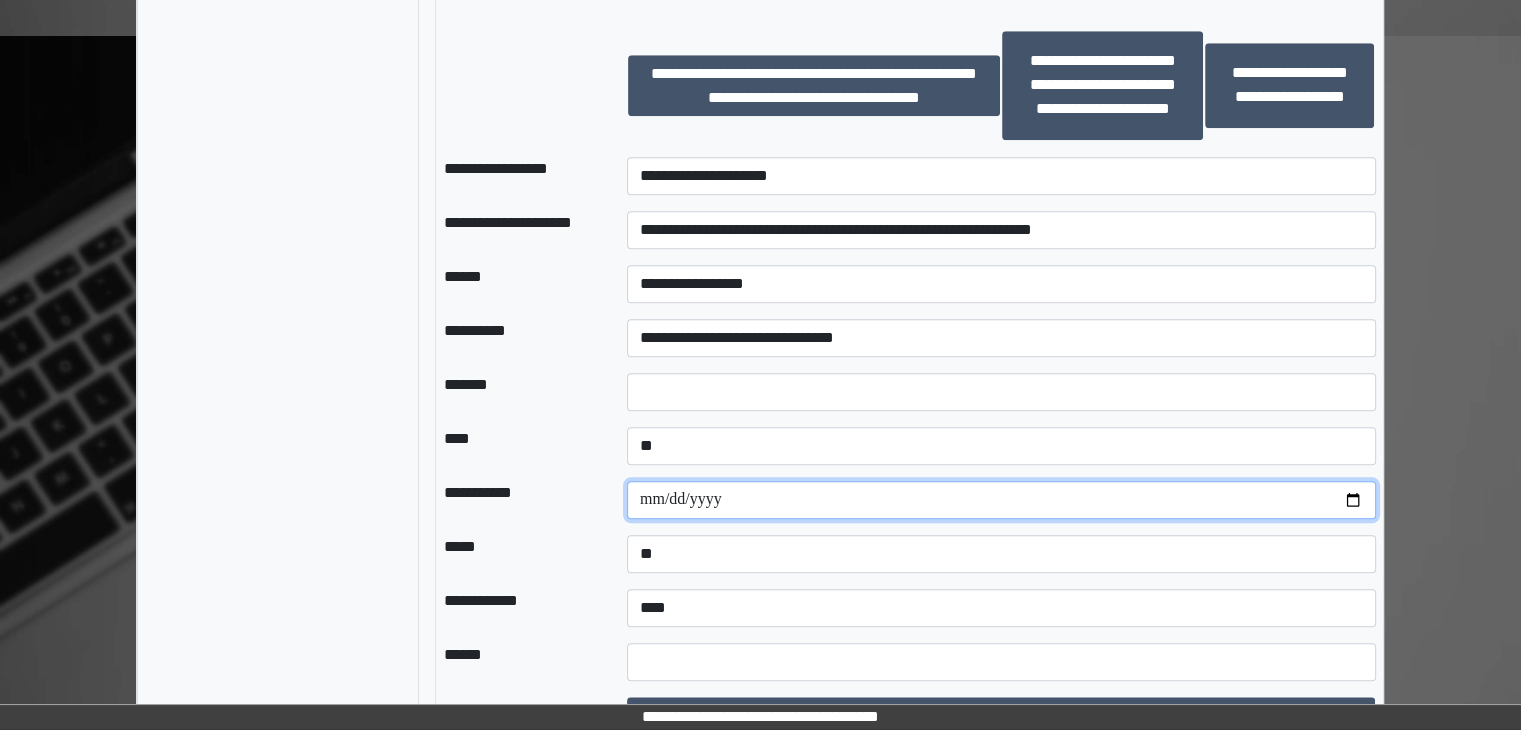 scroll, scrollTop: 1824, scrollLeft: 0, axis: vertical 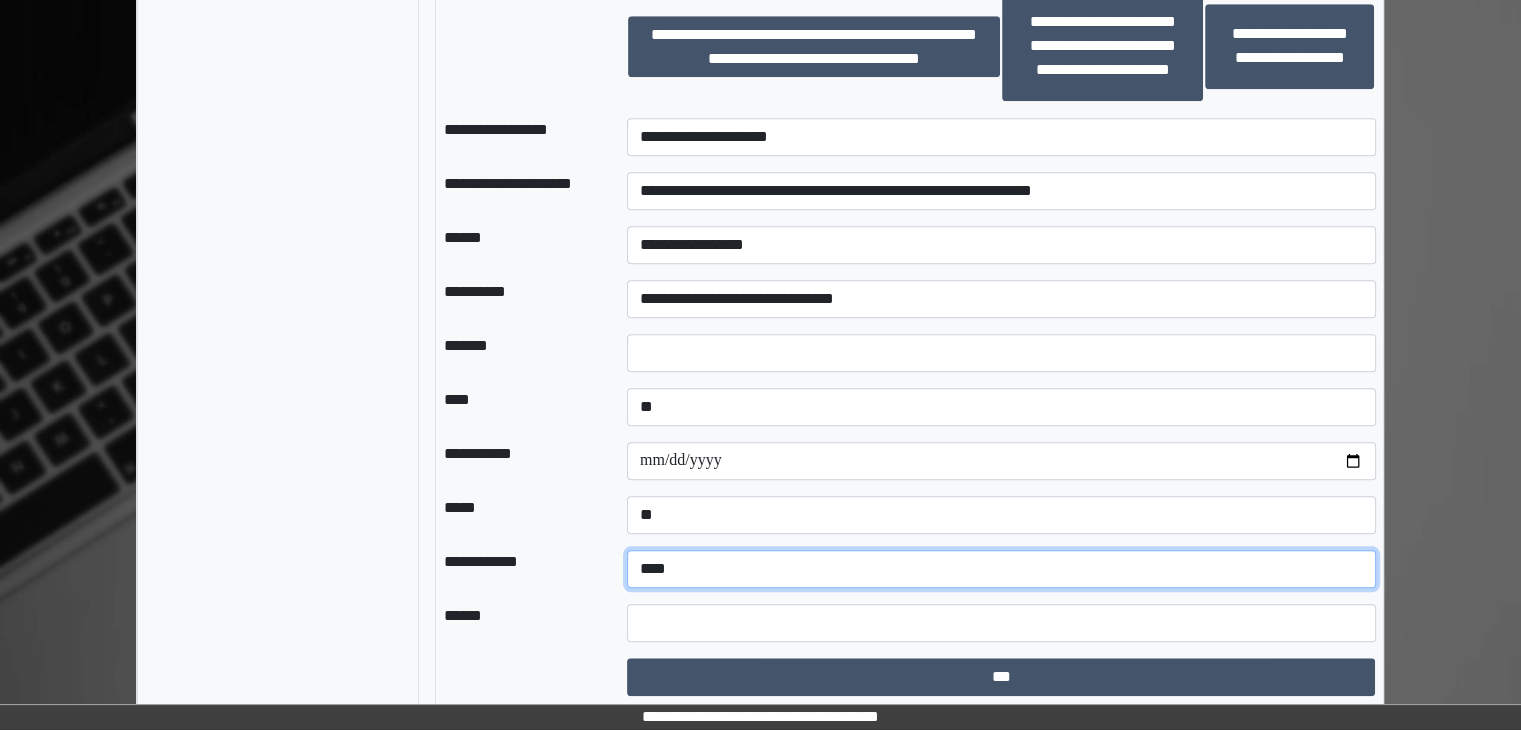click on "**********" at bounding box center (1001, 569) 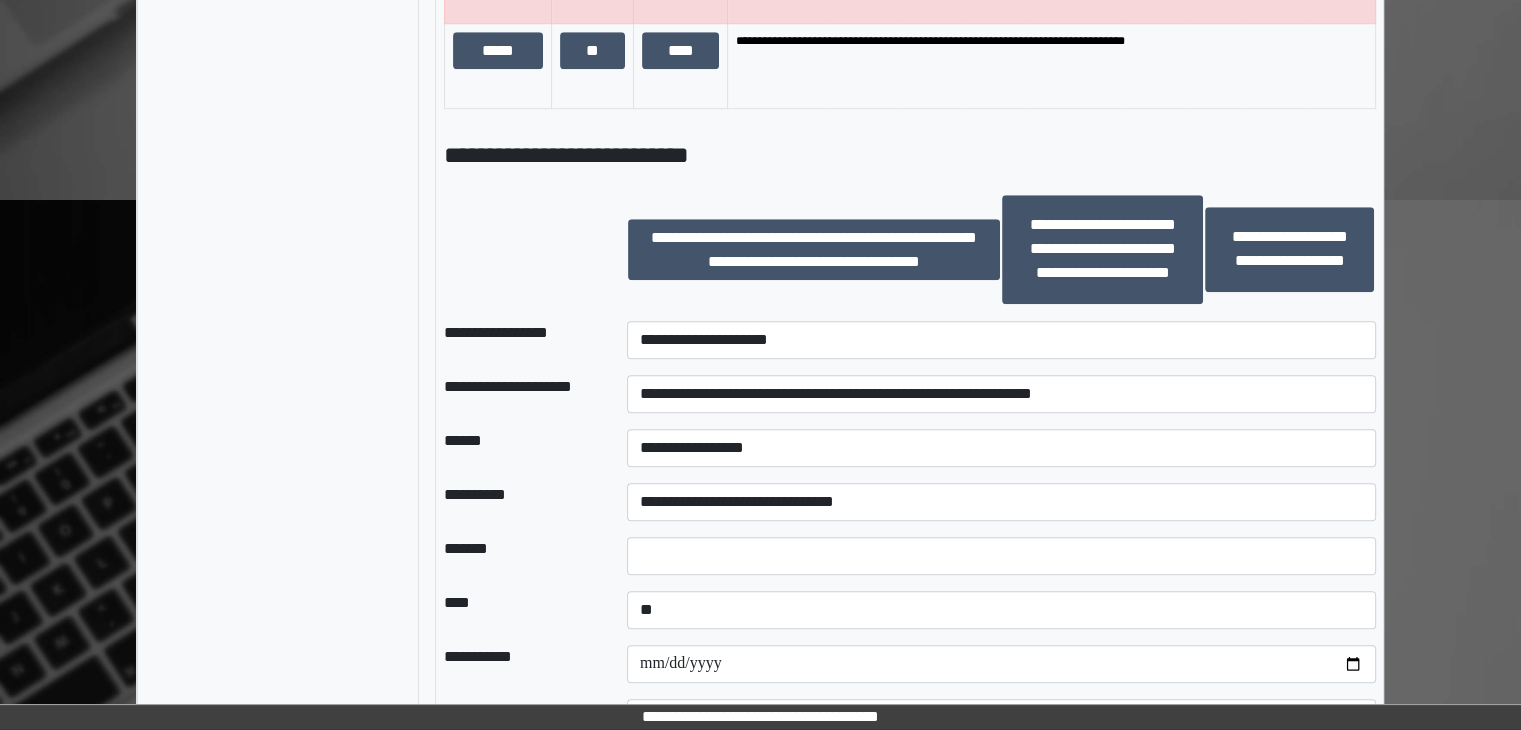 scroll, scrollTop: 1824, scrollLeft: 0, axis: vertical 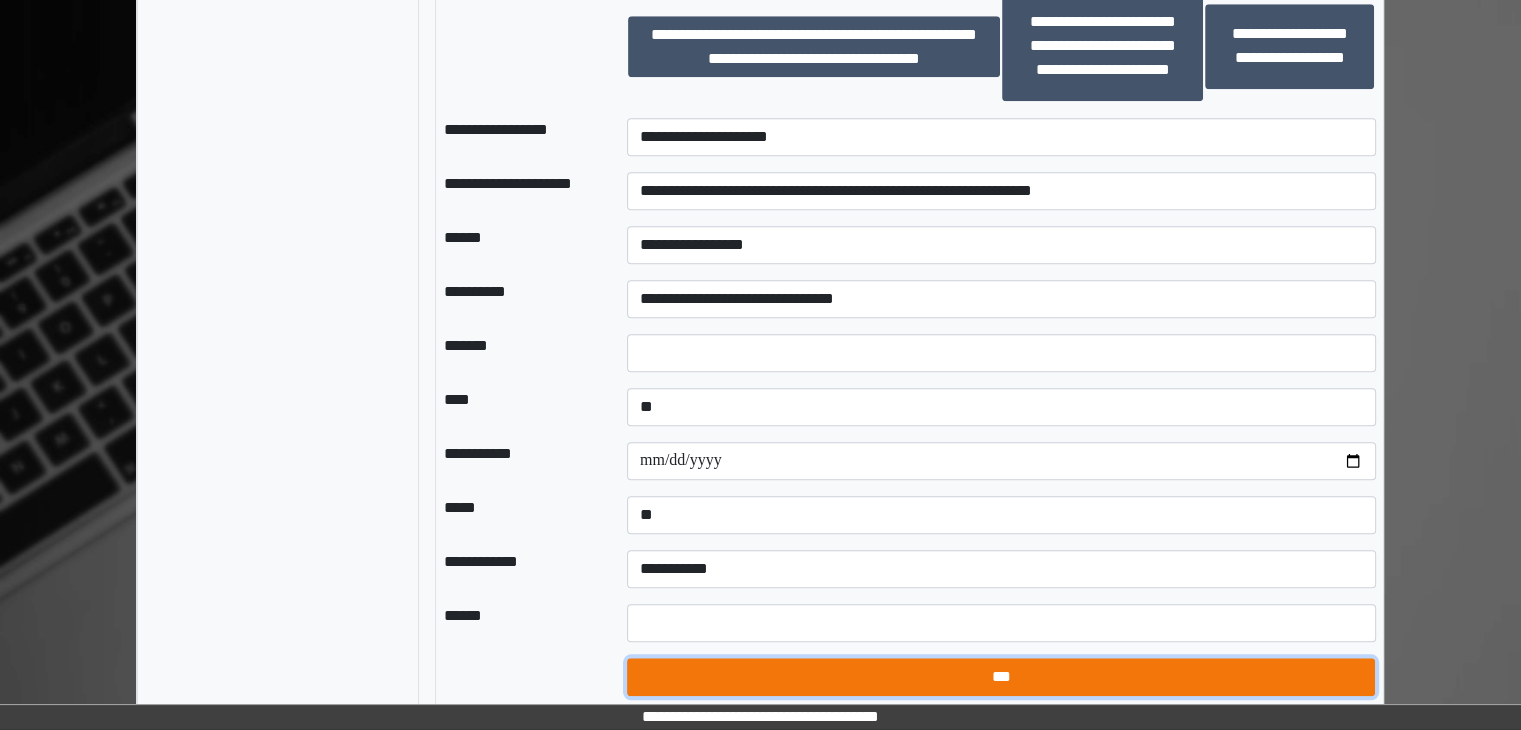 click on "***" at bounding box center (1001, 677) 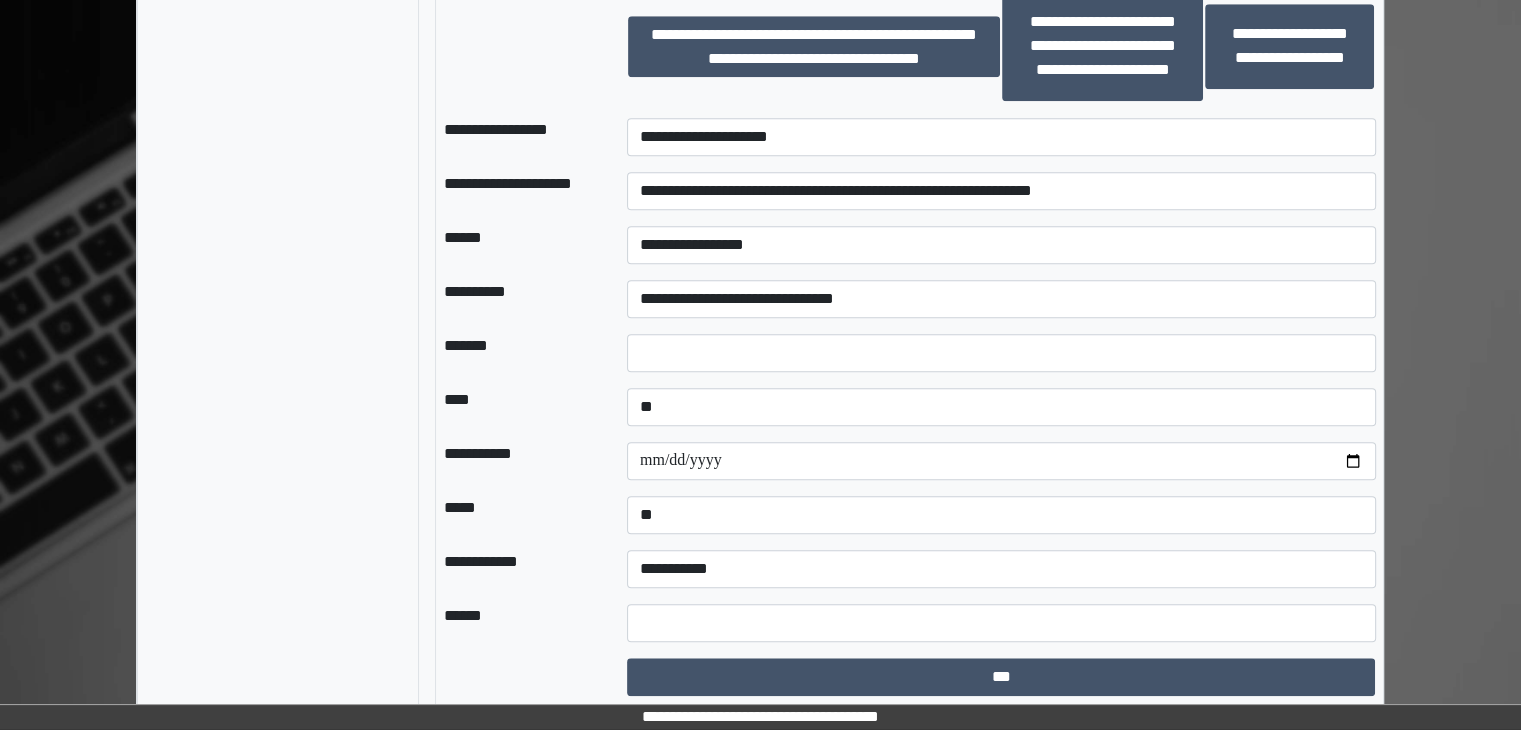 select on "*" 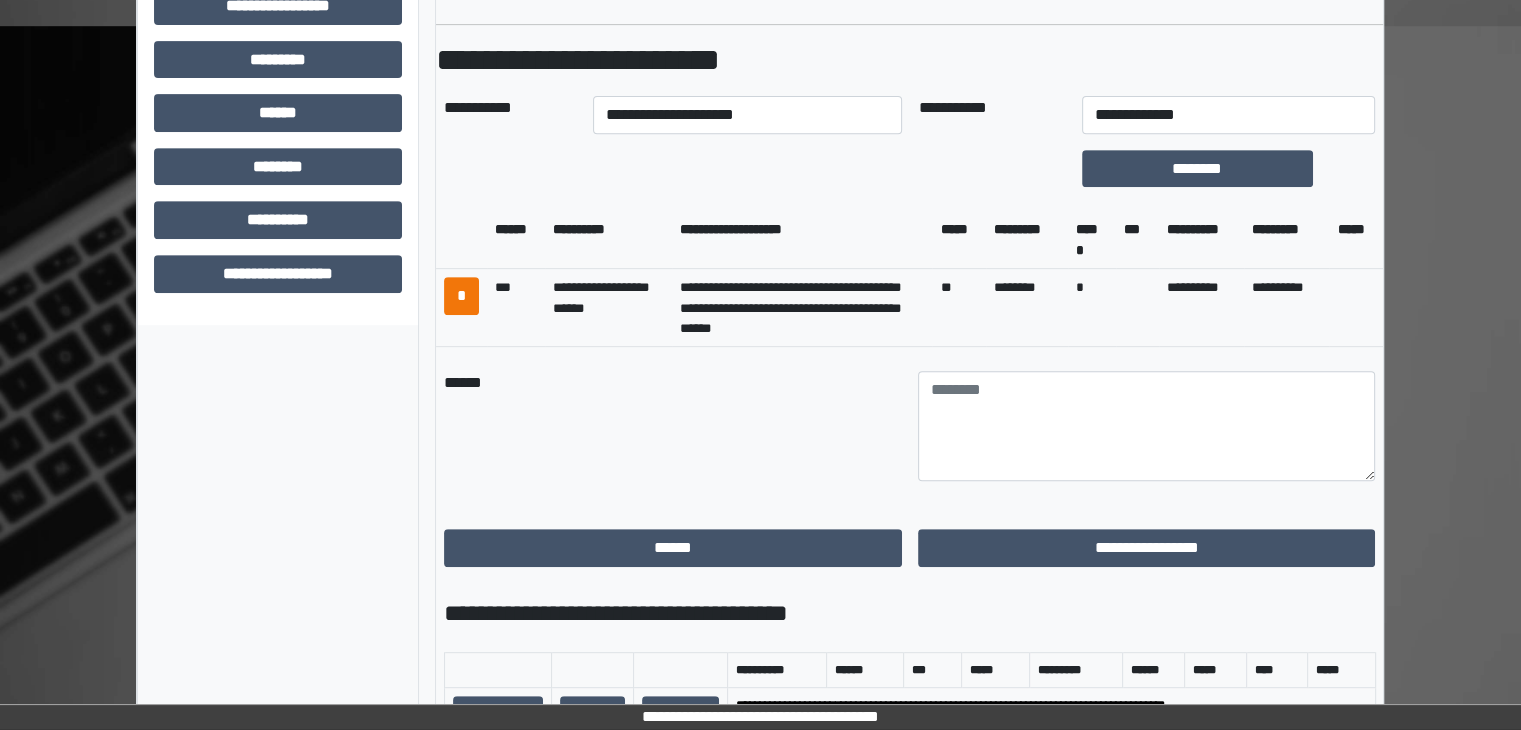 scroll, scrollTop: 424, scrollLeft: 0, axis: vertical 